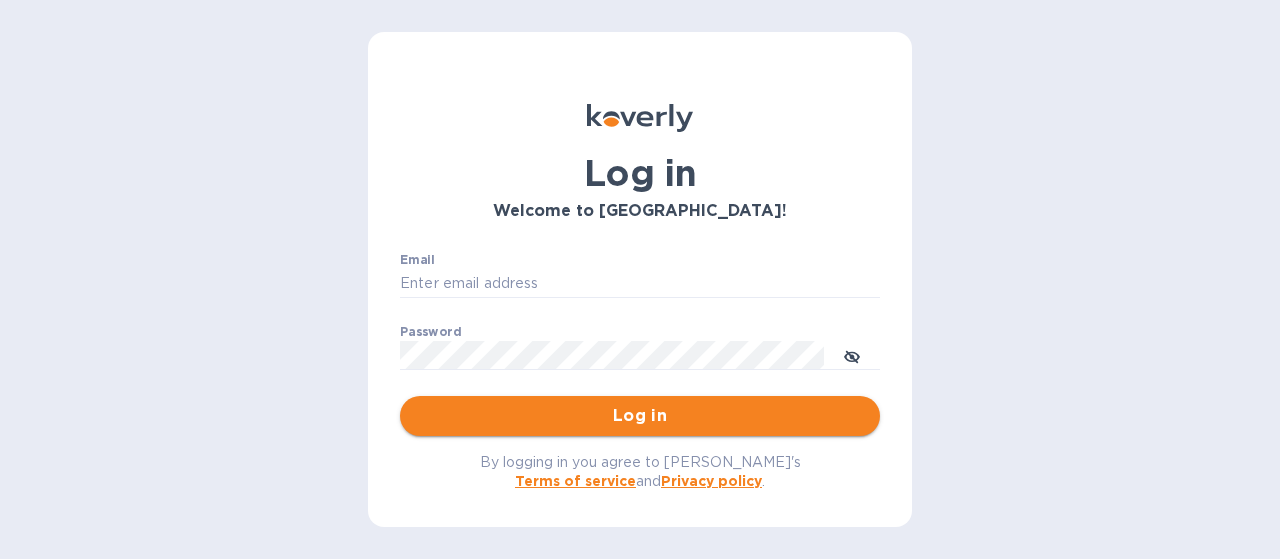 scroll, scrollTop: 0, scrollLeft: 0, axis: both 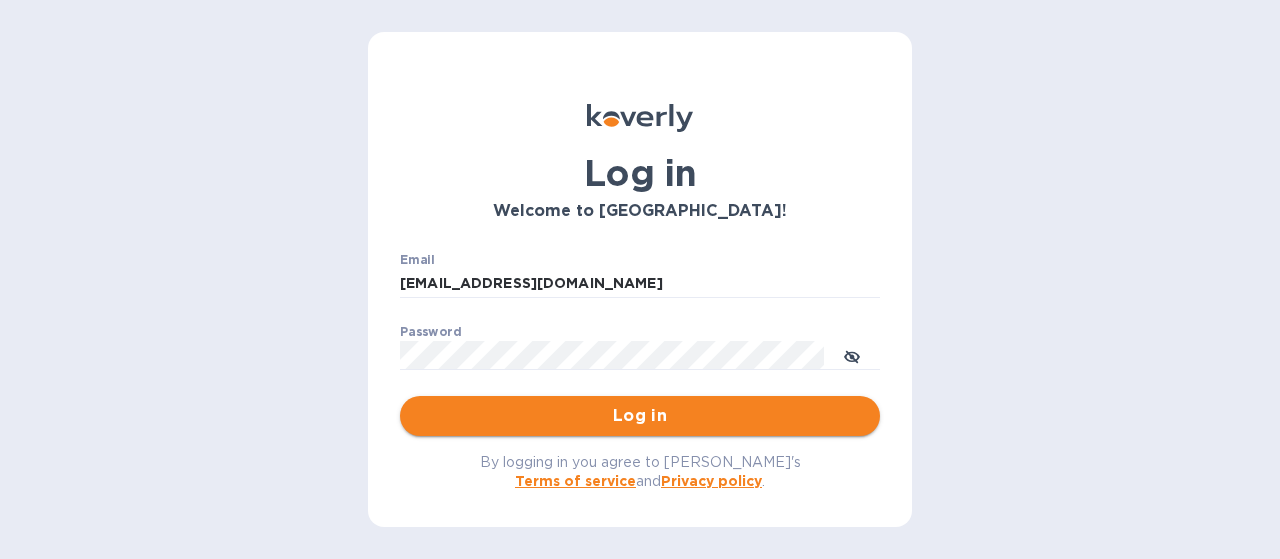 click on "Log in" at bounding box center (640, 416) 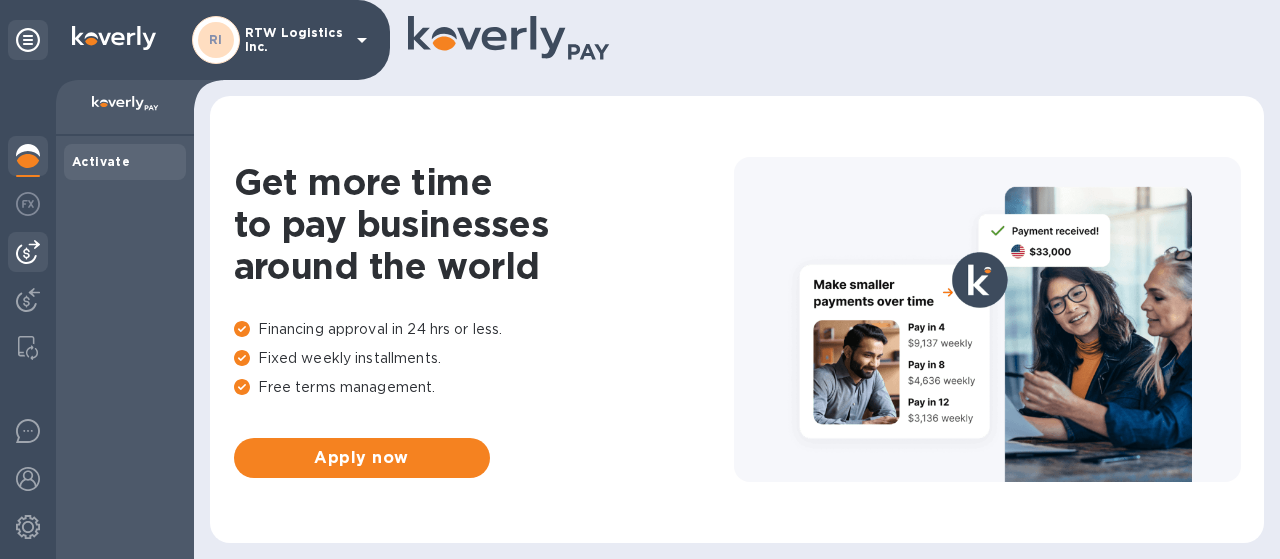 click at bounding box center [28, 252] 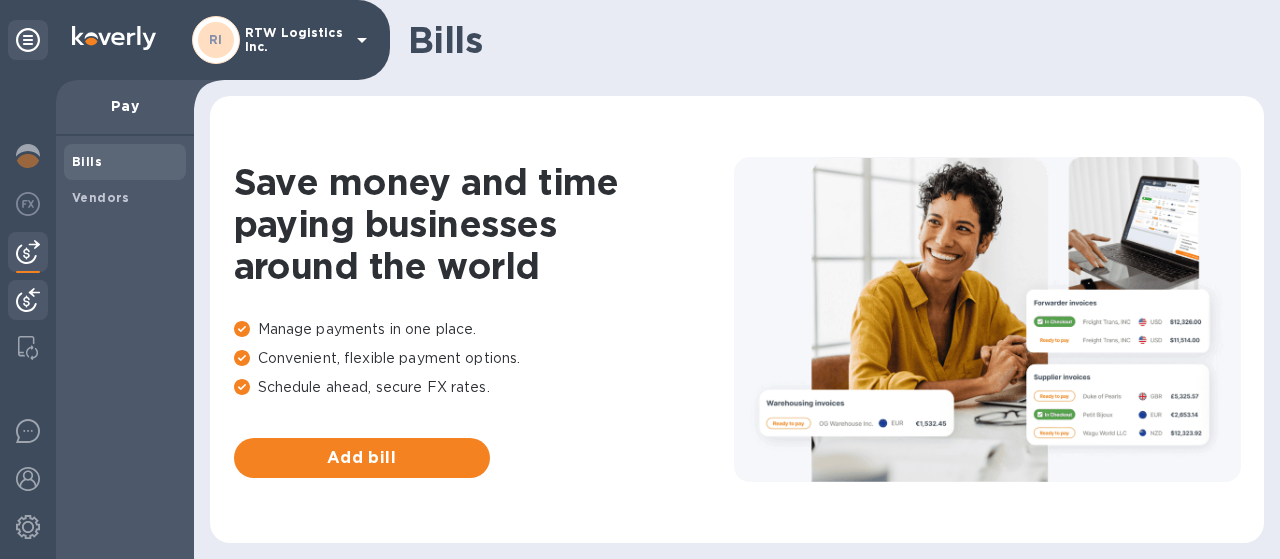 click at bounding box center [28, 300] 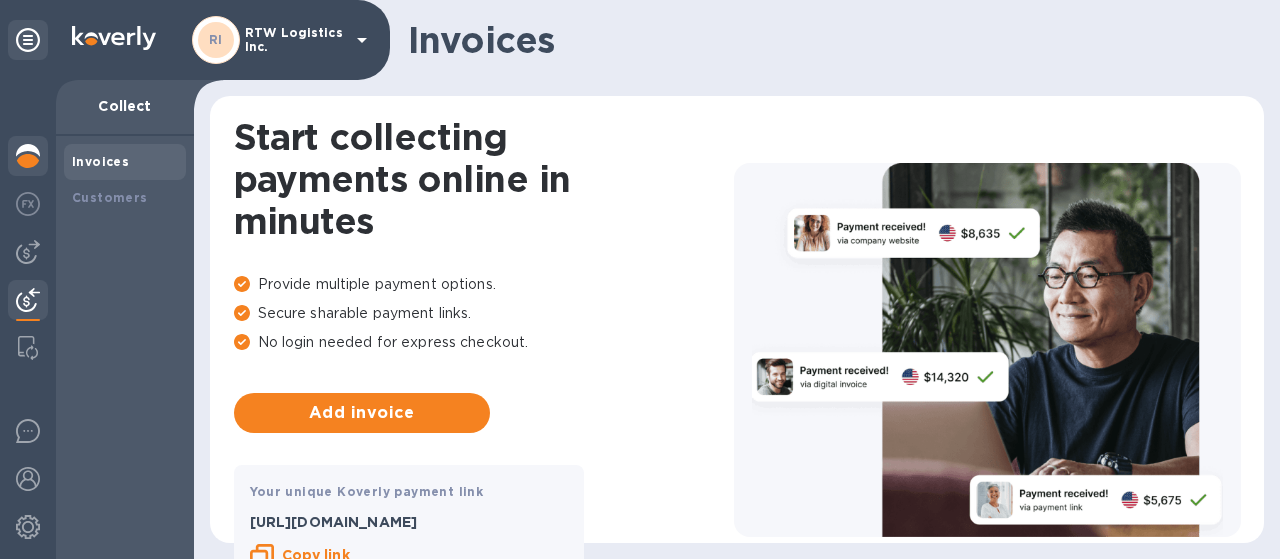 click at bounding box center [28, 156] 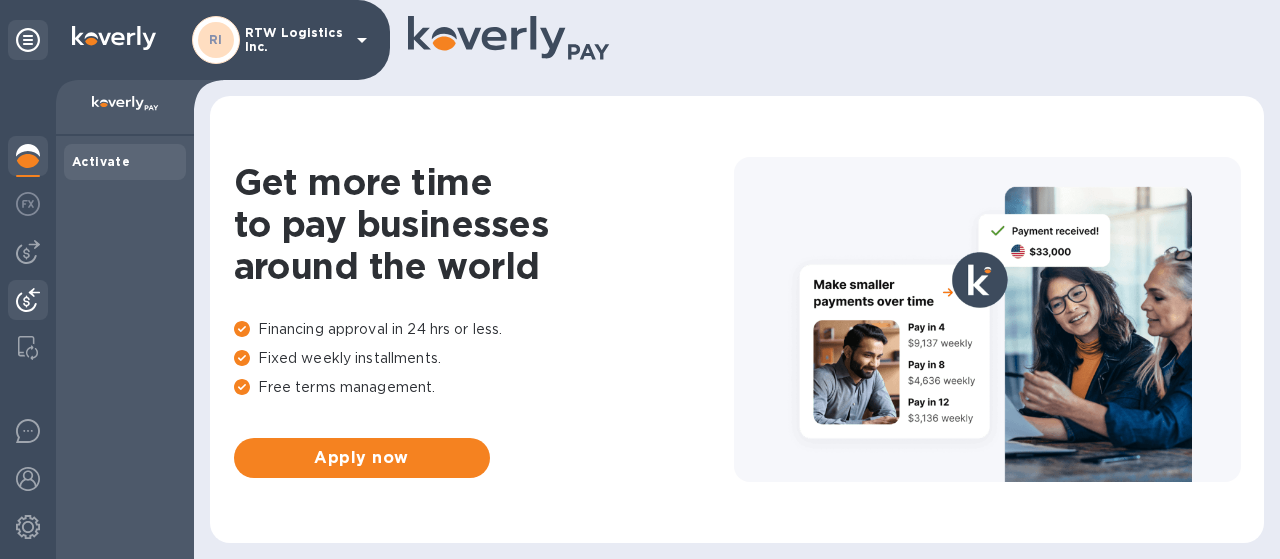 click at bounding box center [28, 300] 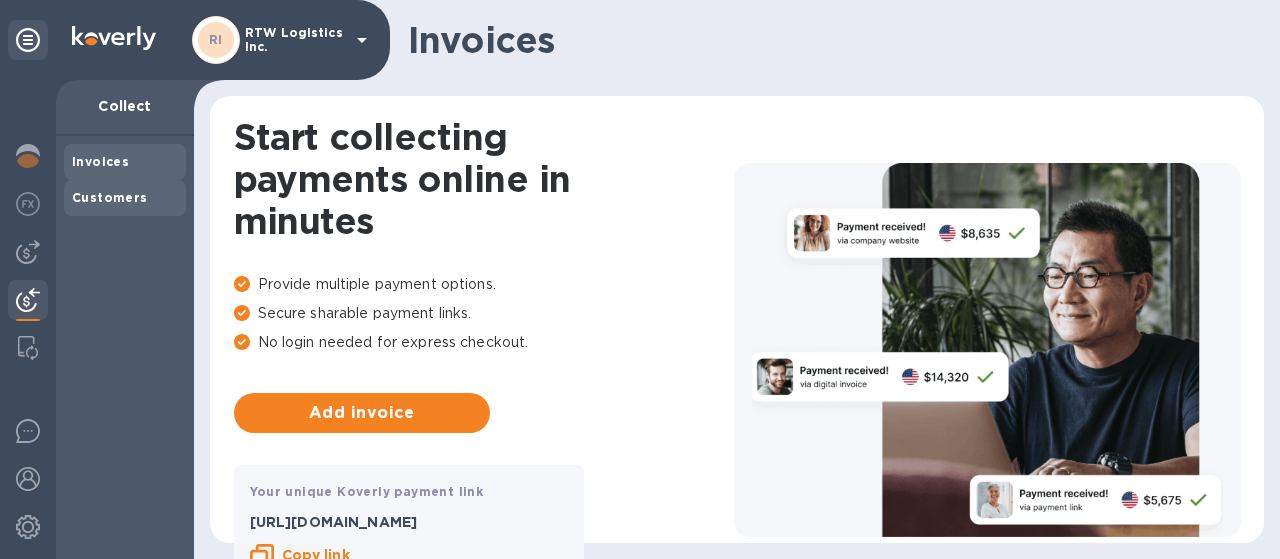 click on "Customers" at bounding box center [125, 198] 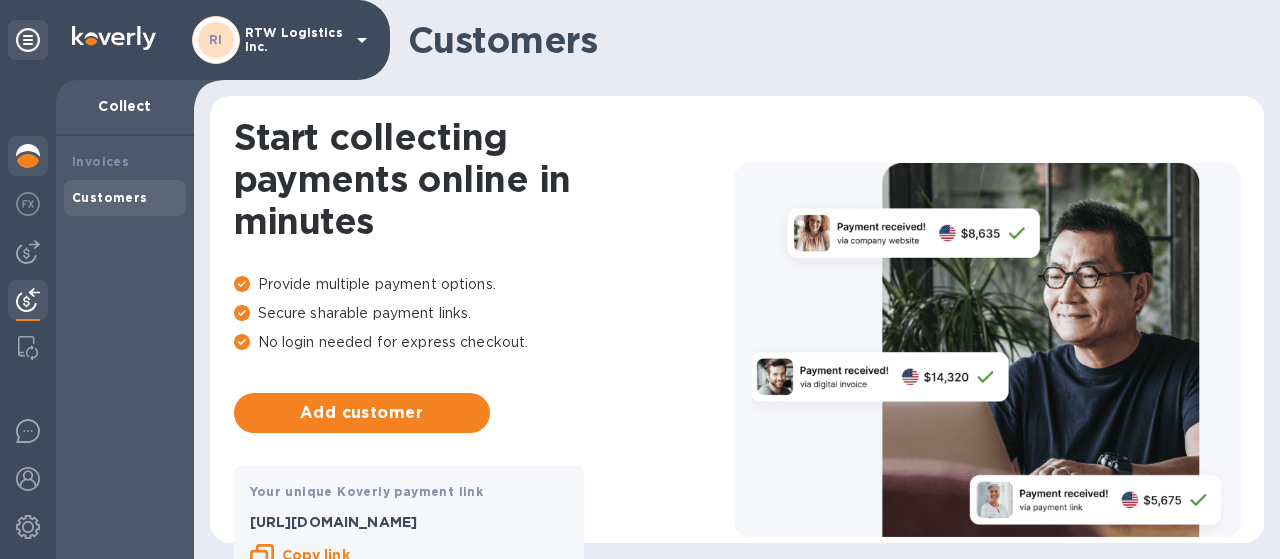 click at bounding box center [28, 156] 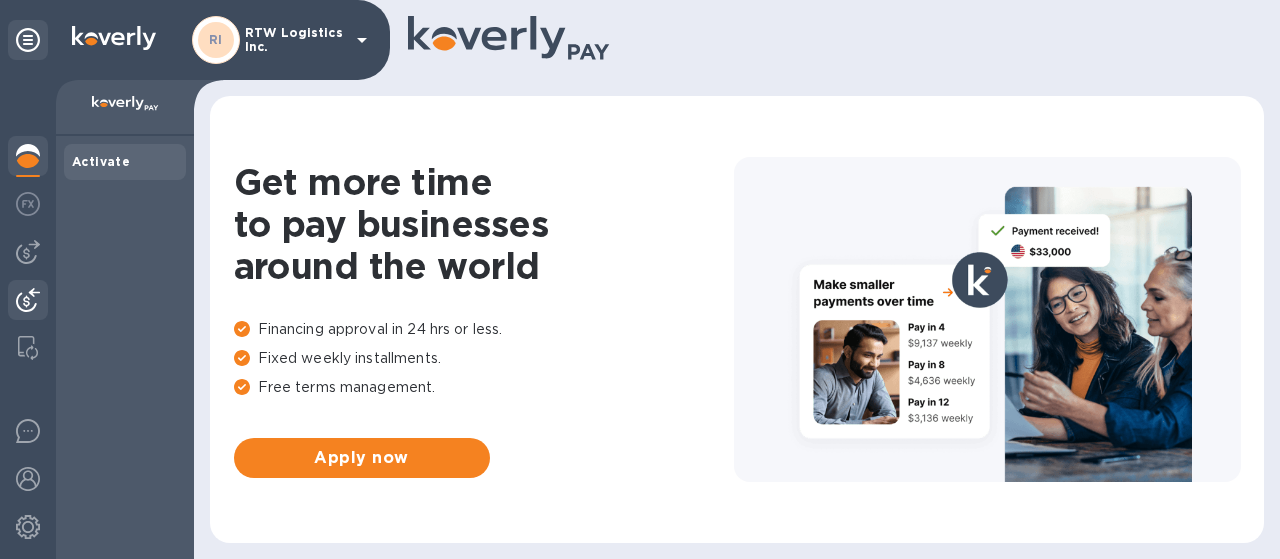 click at bounding box center (28, 300) 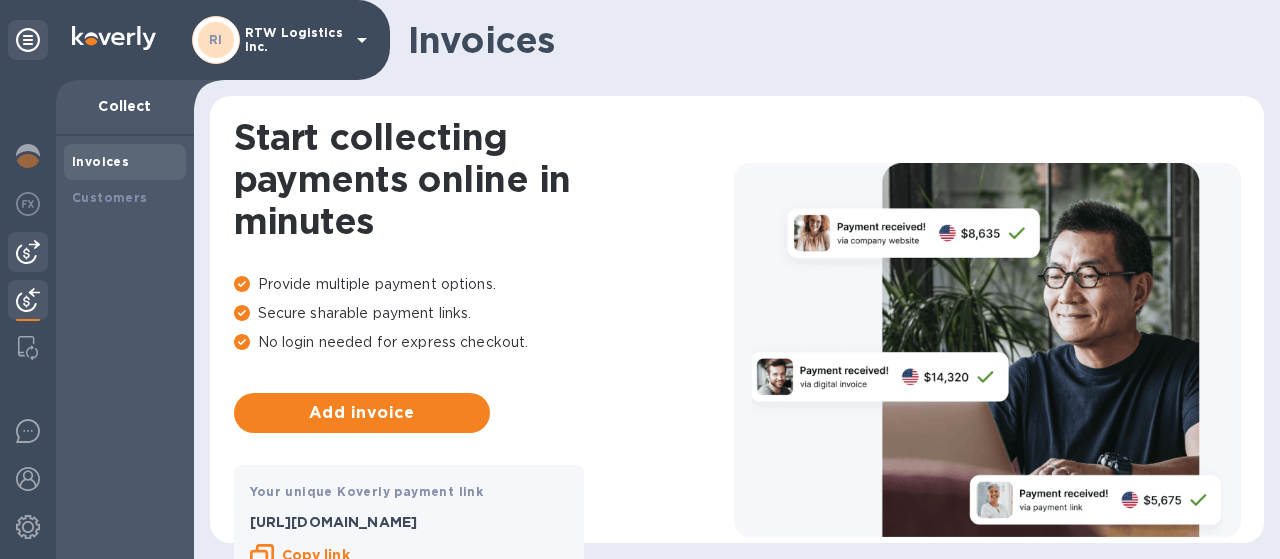 click at bounding box center [28, 252] 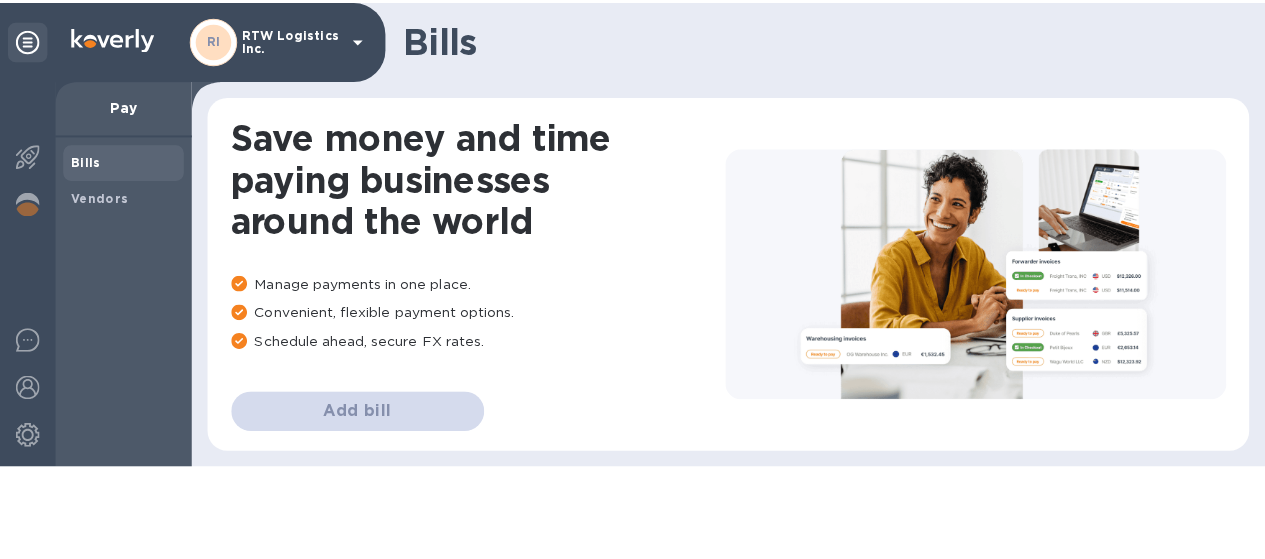 scroll, scrollTop: 0, scrollLeft: 0, axis: both 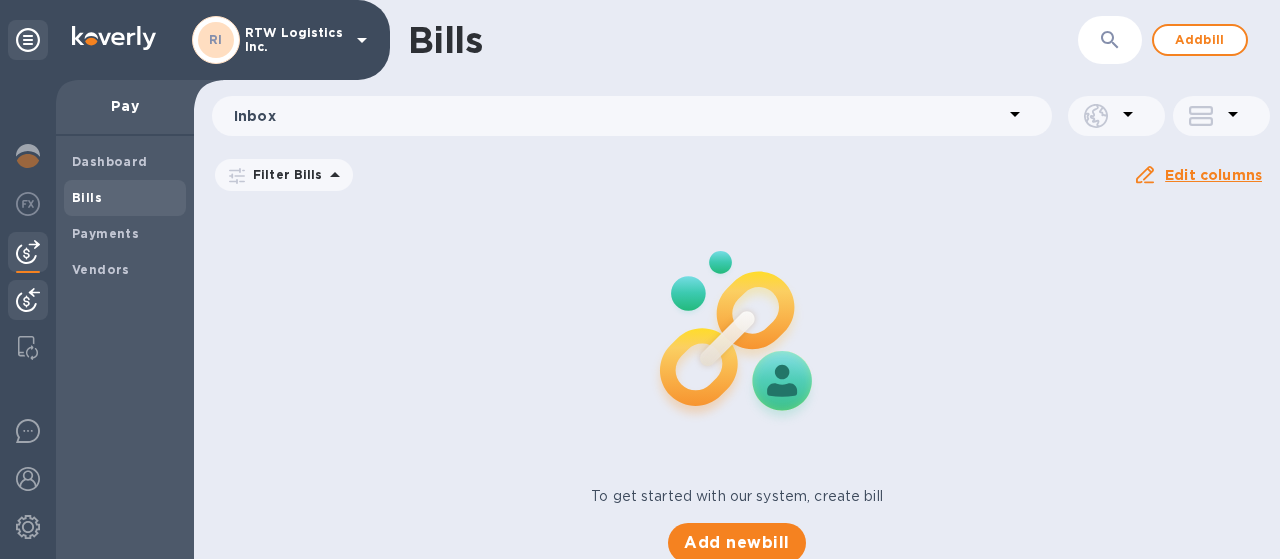 click at bounding box center [28, 300] 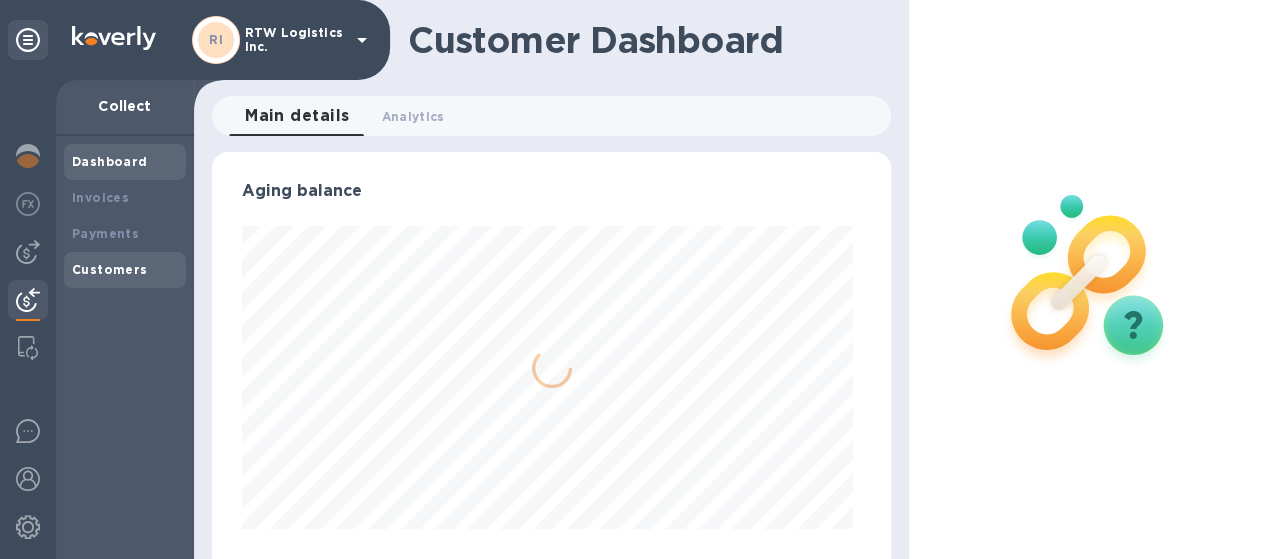 scroll, scrollTop: 999568, scrollLeft: 999328, axis: both 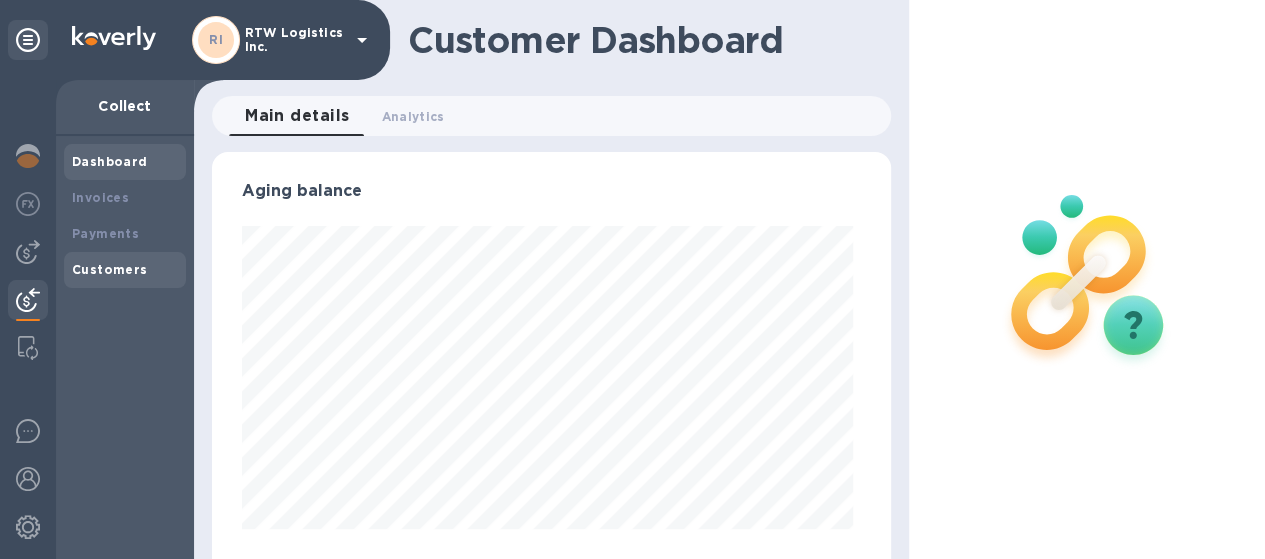 click on "Customers" at bounding box center [110, 269] 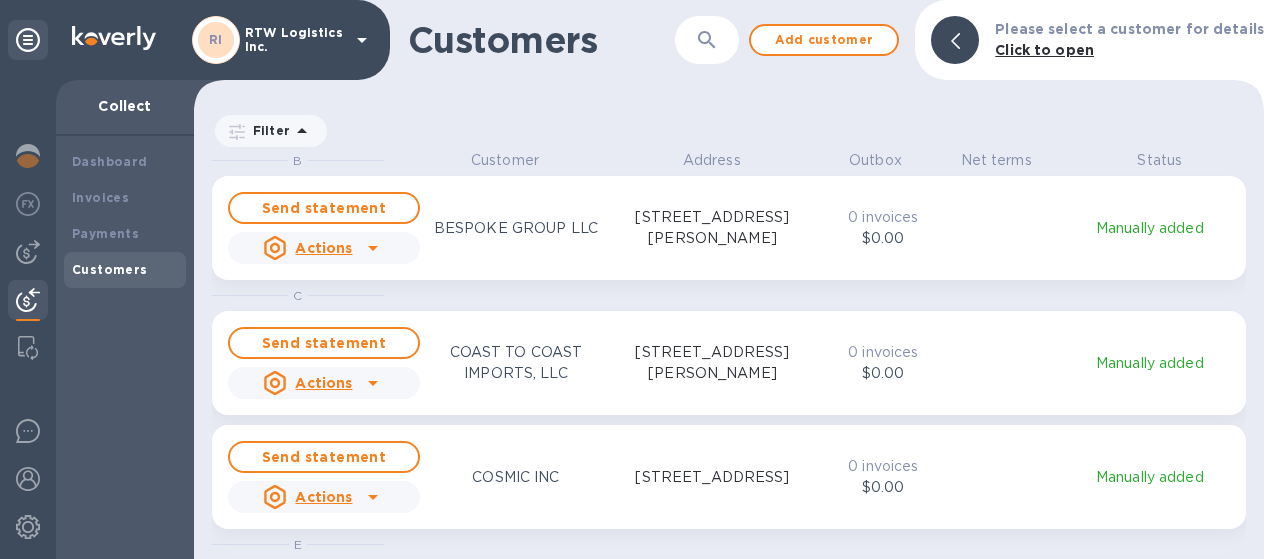scroll, scrollTop: 16, scrollLeft: 9, axis: both 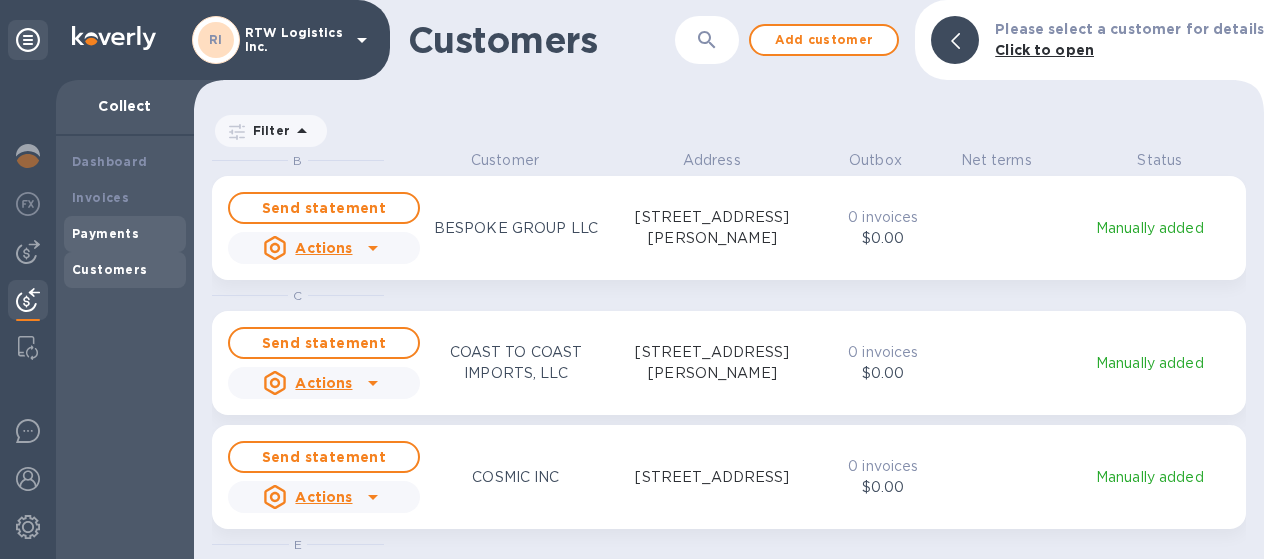 click on "Payments" at bounding box center (105, 233) 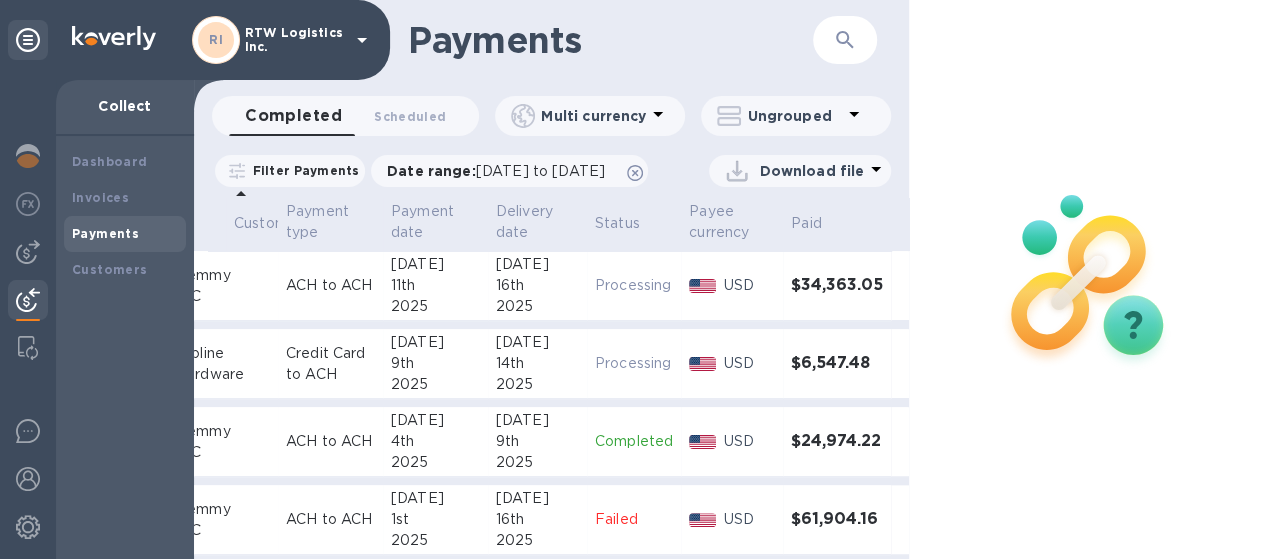 scroll, scrollTop: 0, scrollLeft: 177, axis: horizontal 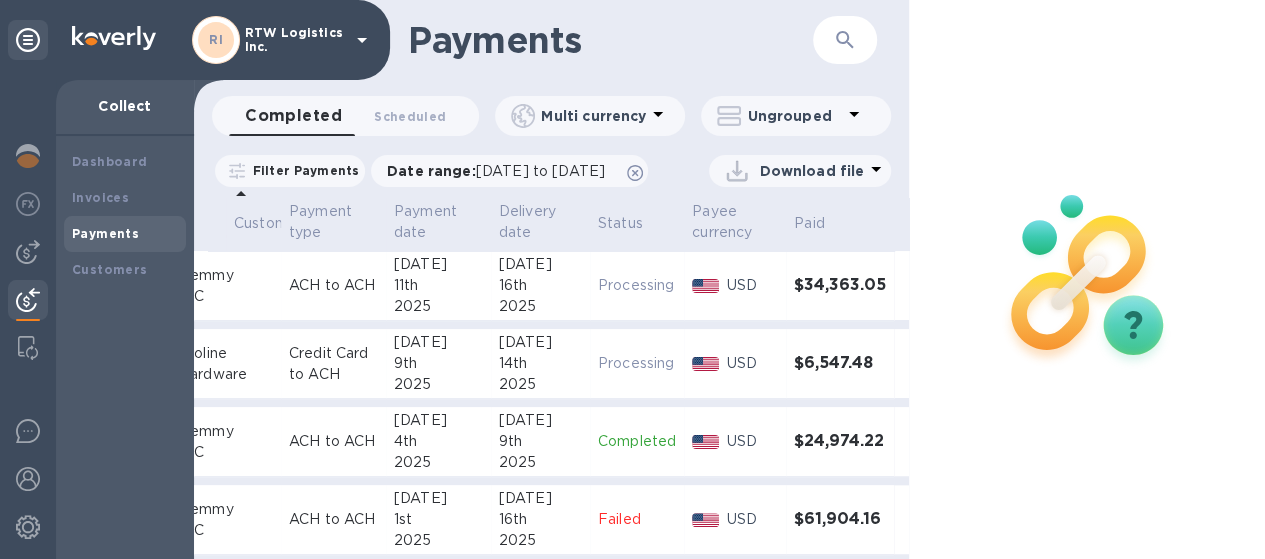 click on "Download file" at bounding box center (775, 171) 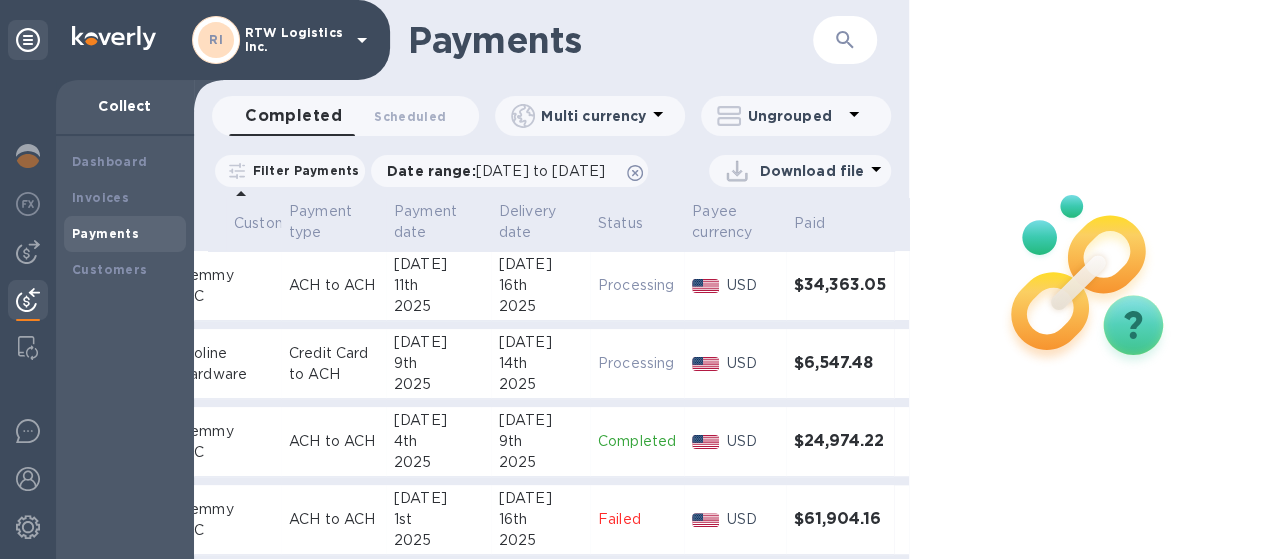 click on "Jul" at bounding box center [540, 264] 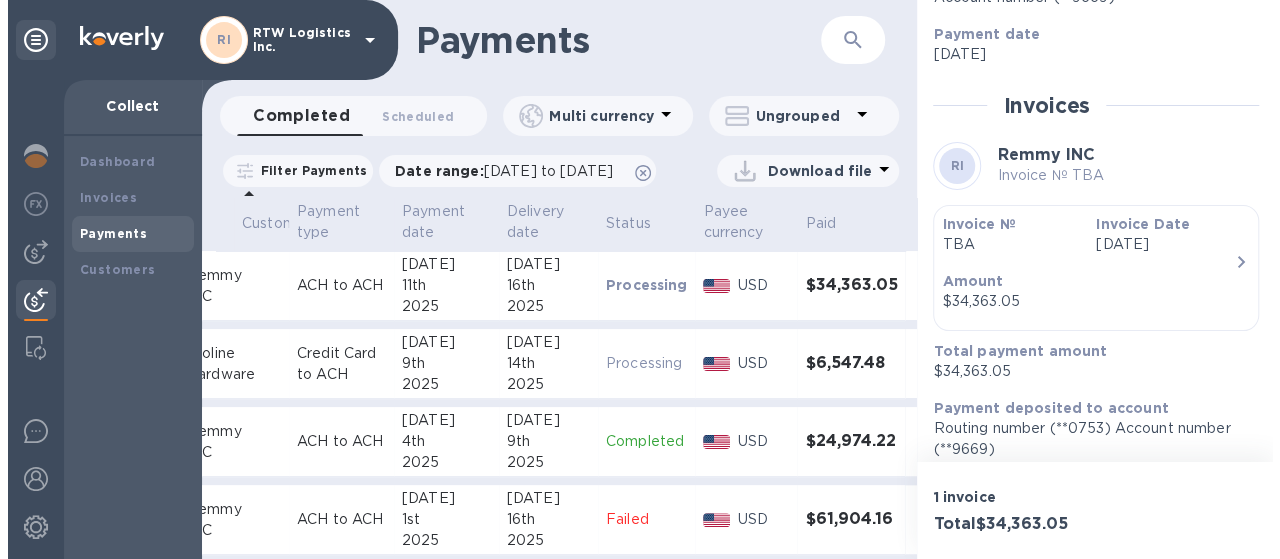 scroll, scrollTop: 213, scrollLeft: 0, axis: vertical 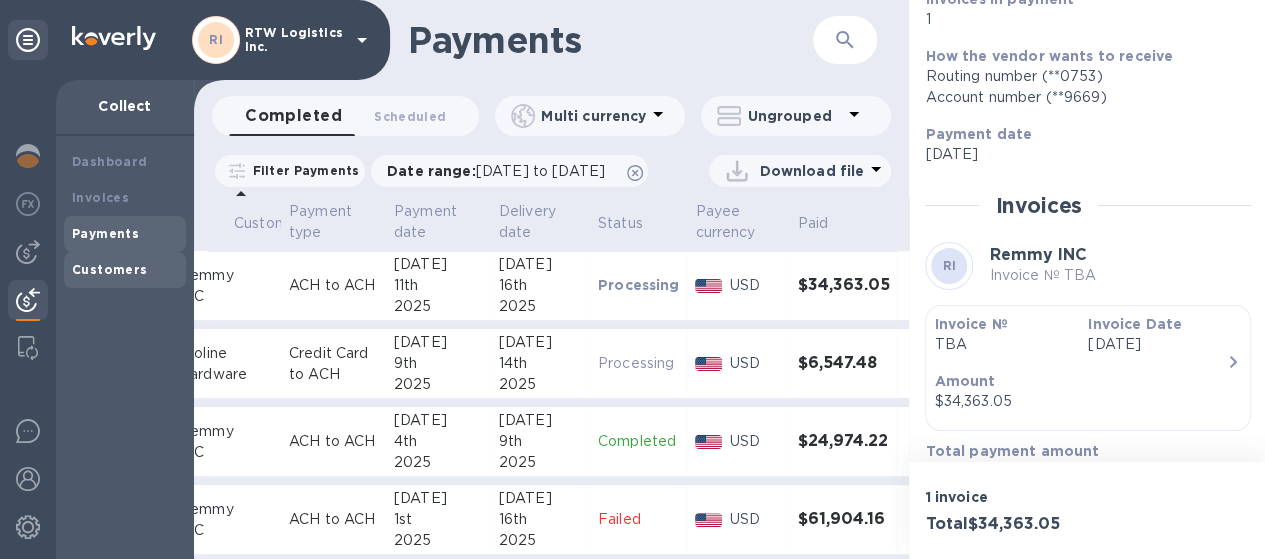 click on "Customers" at bounding box center (110, 269) 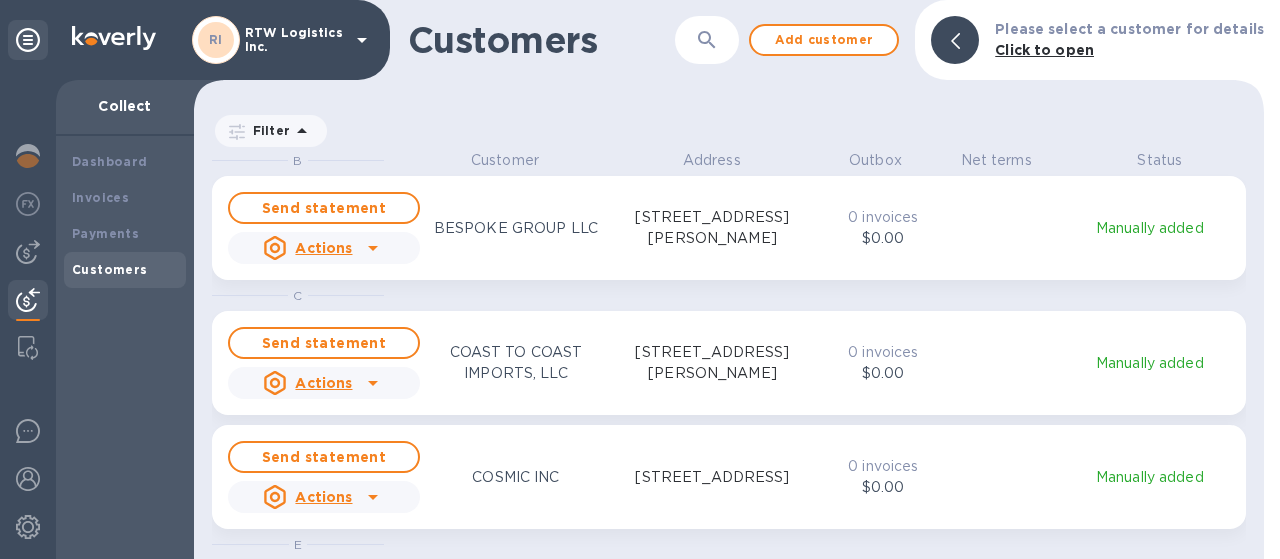 scroll, scrollTop: 16, scrollLeft: 9, axis: both 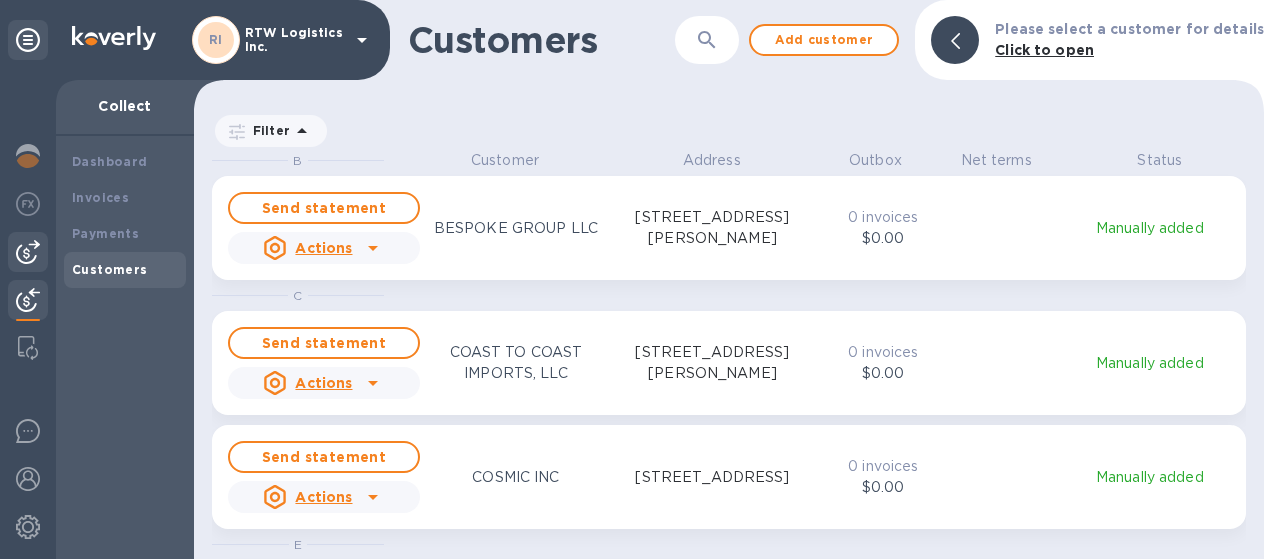 click at bounding box center [28, 252] 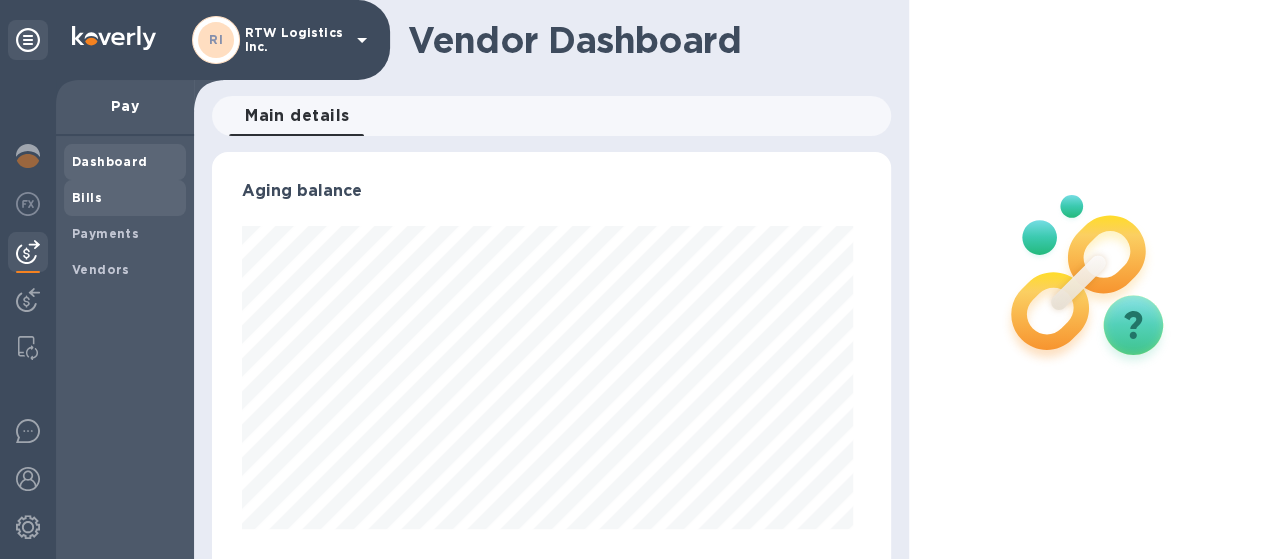 scroll, scrollTop: 999568, scrollLeft: 999328, axis: both 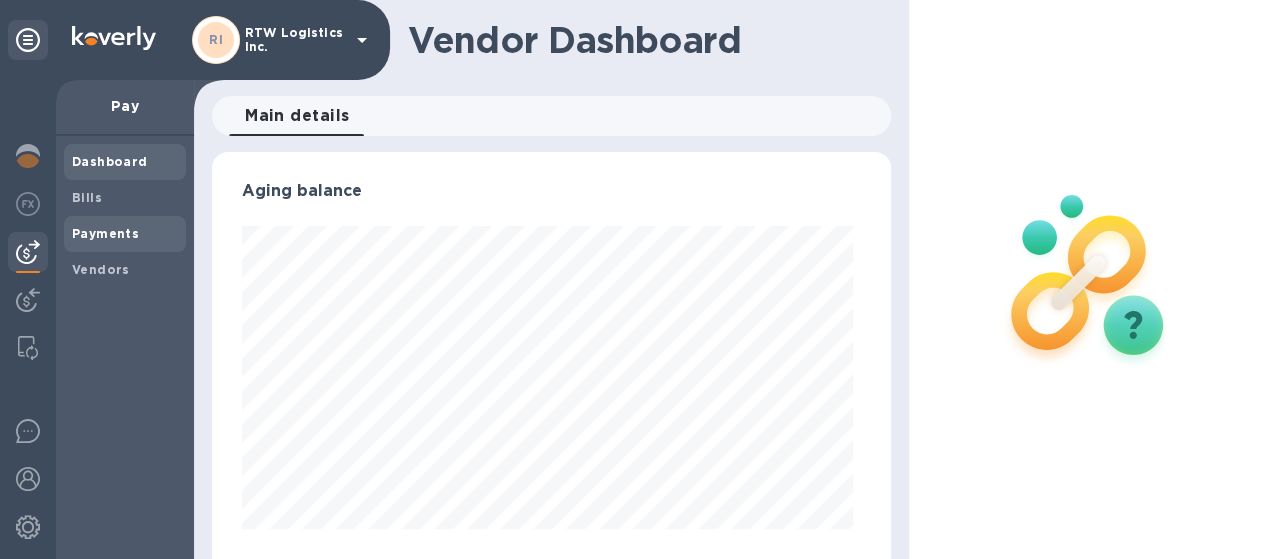 click on "Payments" at bounding box center (105, 233) 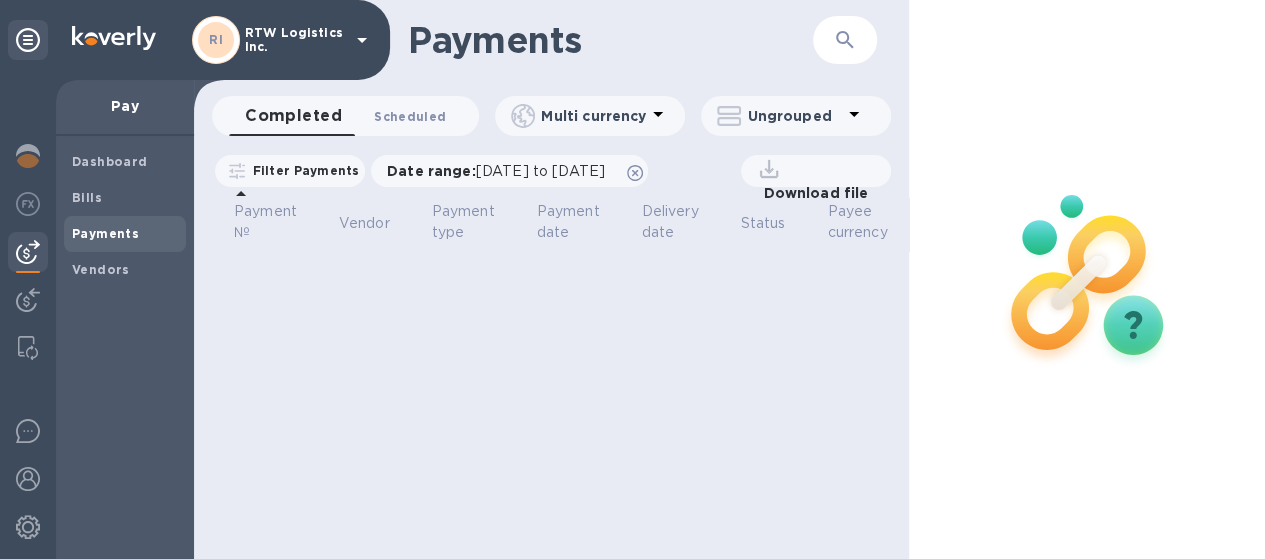 click on "Scheduled 0" at bounding box center [410, 116] 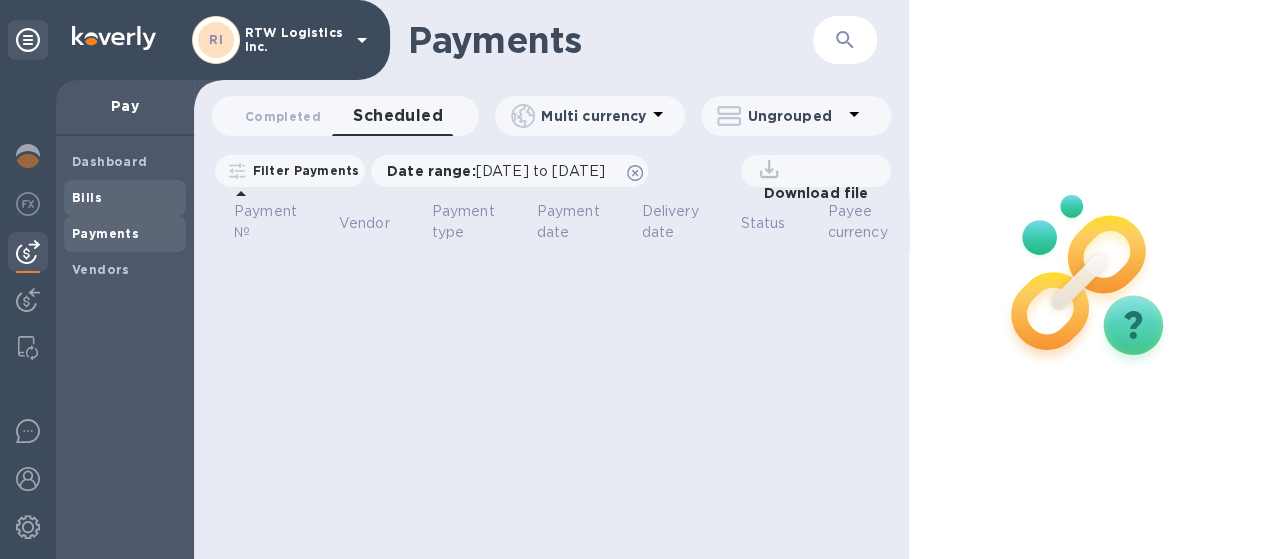 click on "Bills" at bounding box center [125, 198] 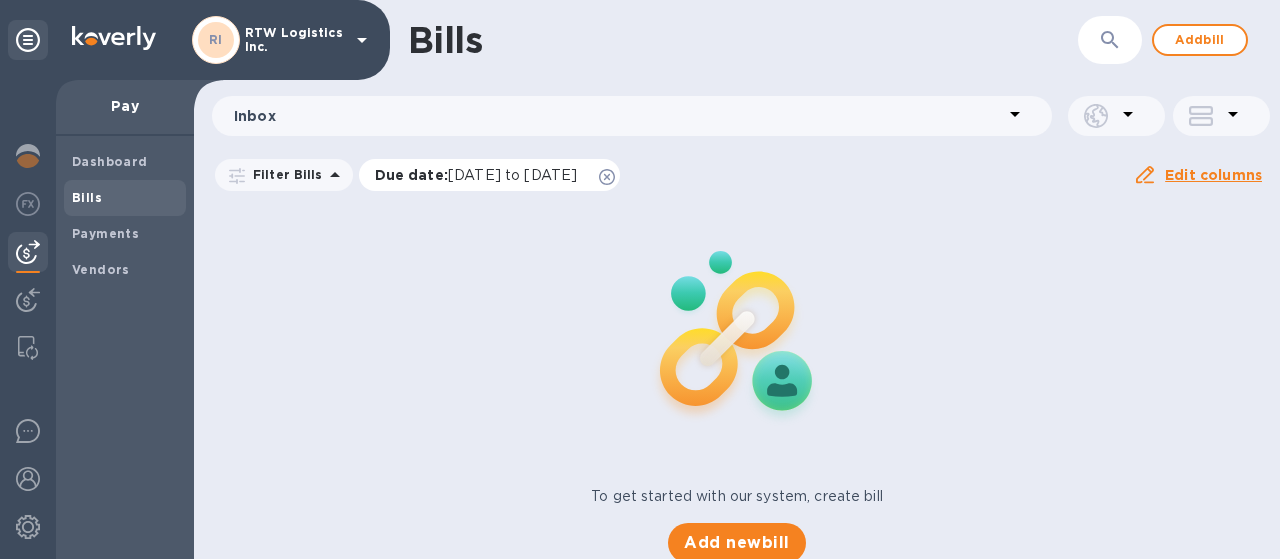 click 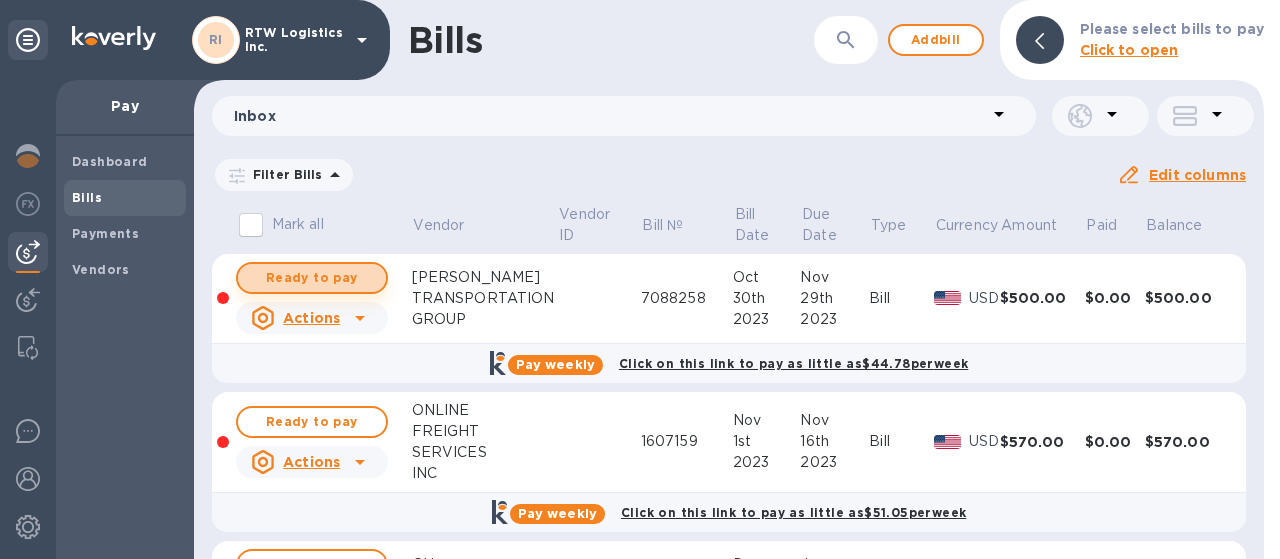click on "Ready to pay" at bounding box center (312, 278) 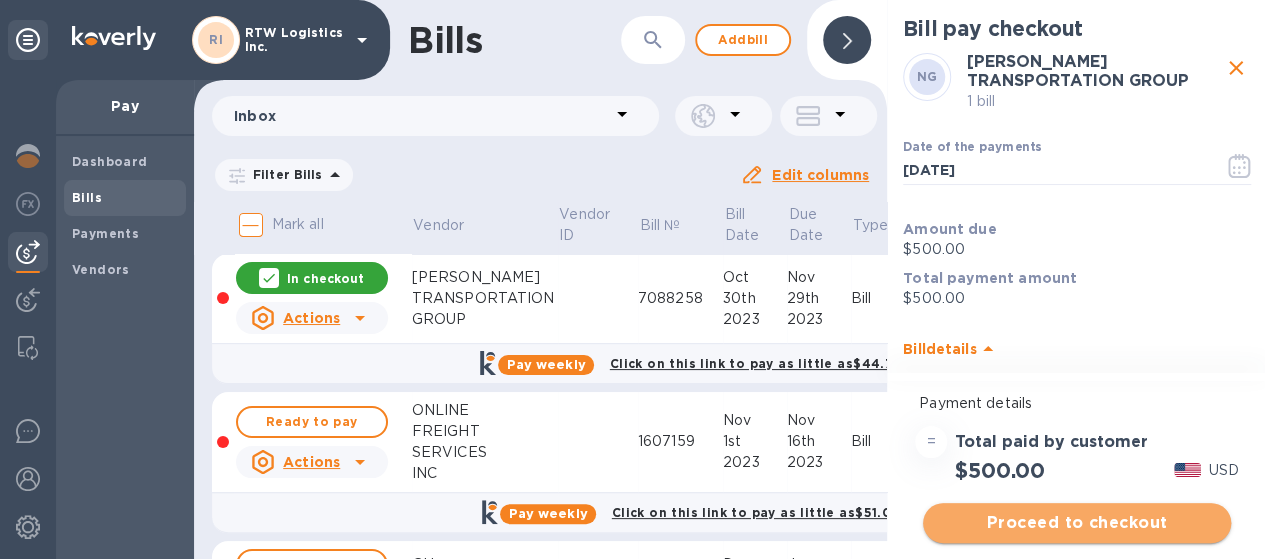 click on "Proceed to checkout" at bounding box center [1077, 523] 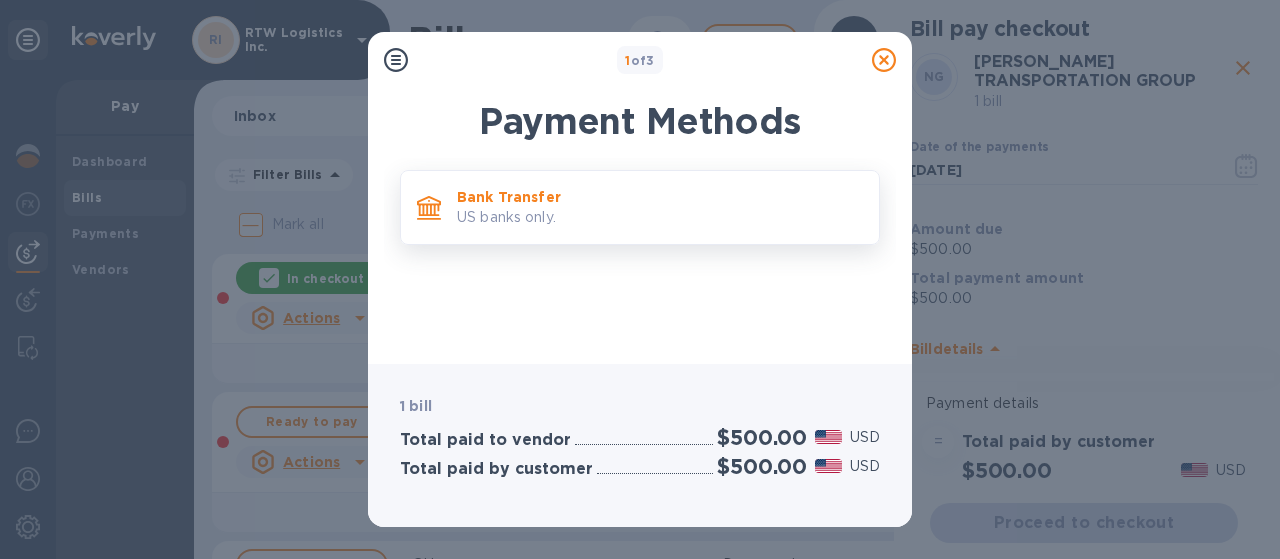 click on "US banks only." at bounding box center [660, 217] 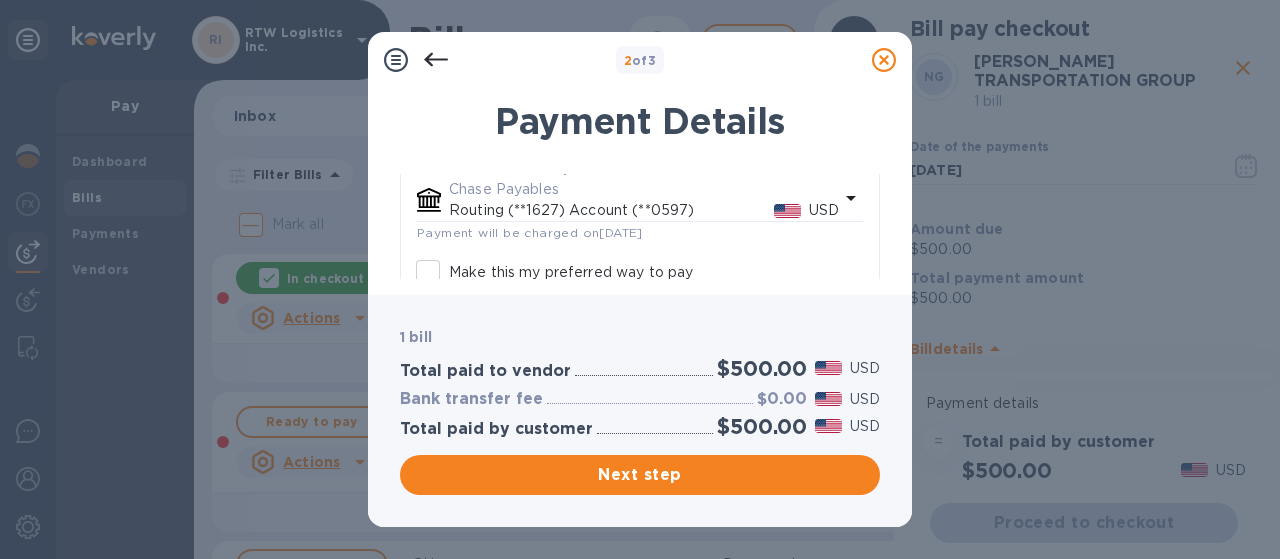 scroll, scrollTop: 279, scrollLeft: 0, axis: vertical 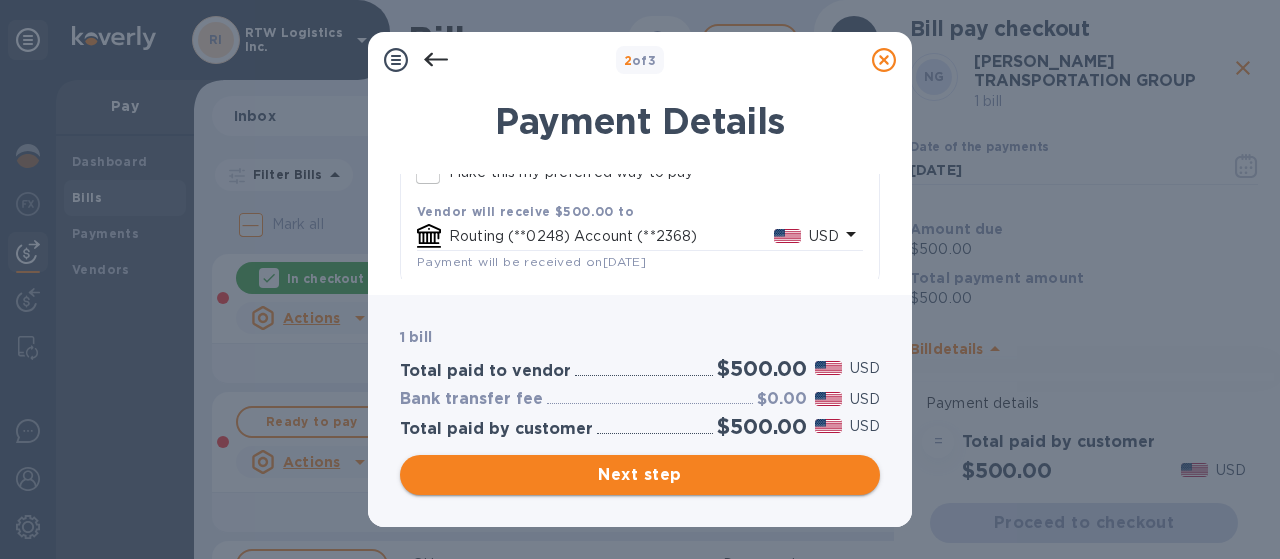 click on "Next step" at bounding box center (640, 475) 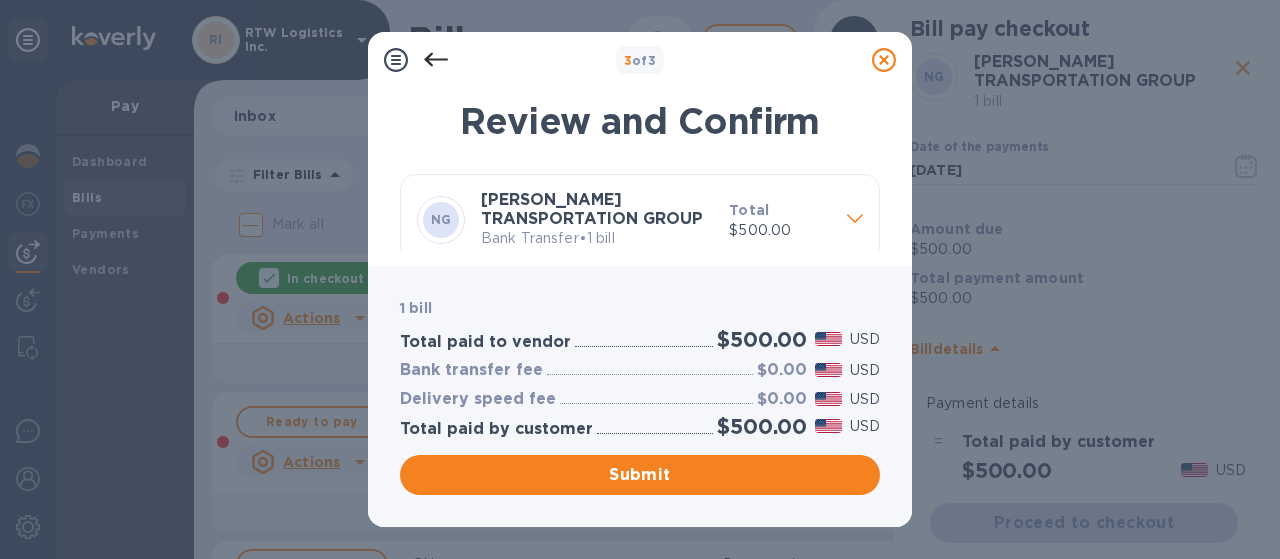 scroll, scrollTop: 0, scrollLeft: 0, axis: both 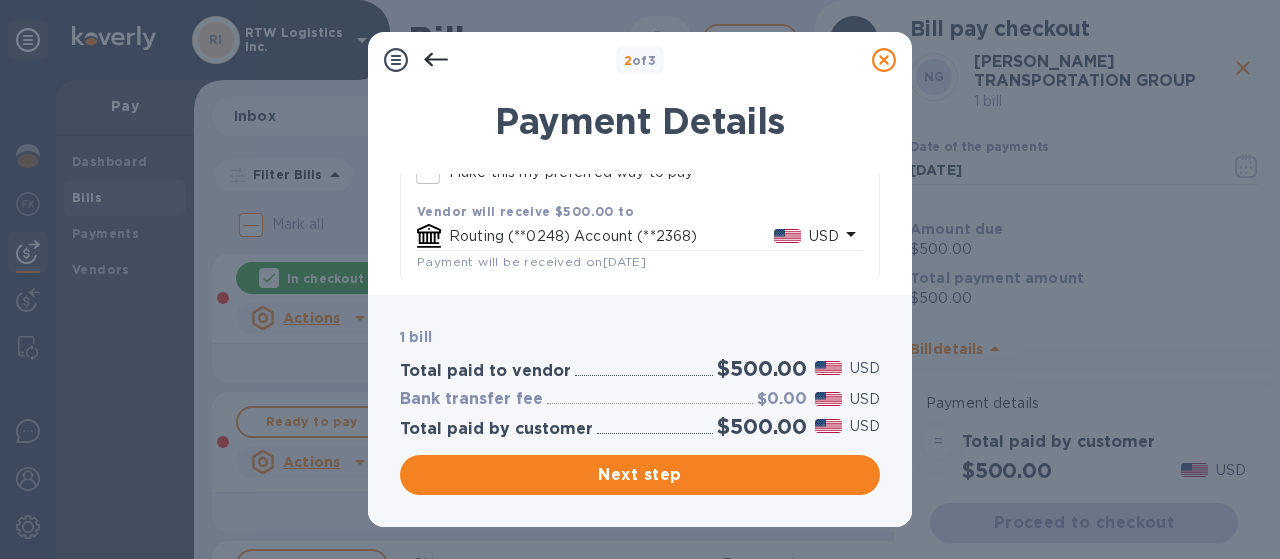 click 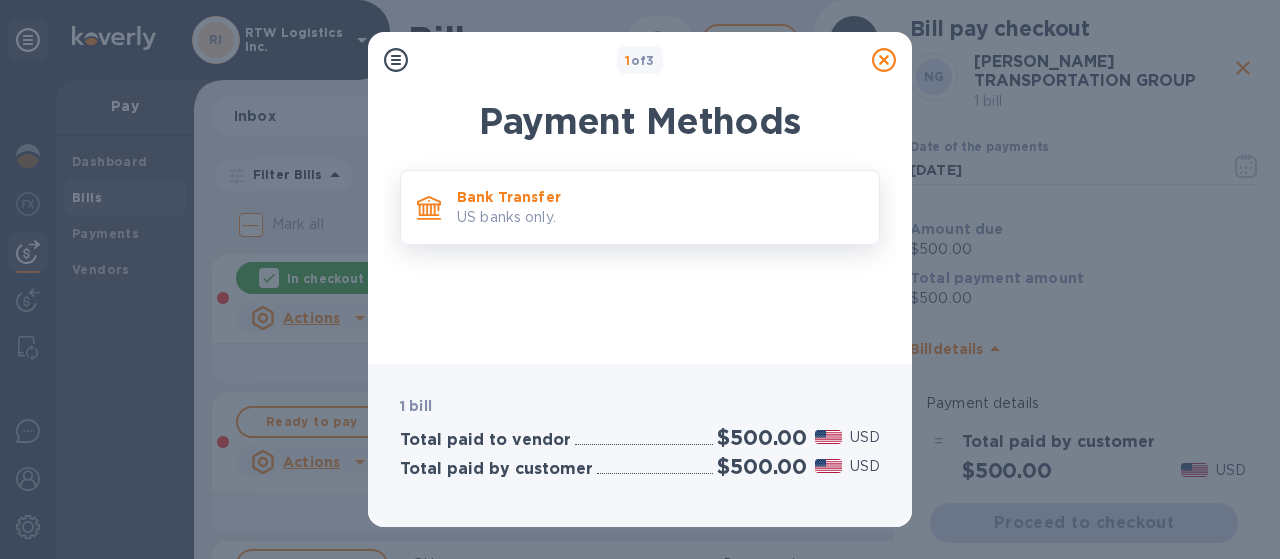 click on "US banks only." at bounding box center (660, 217) 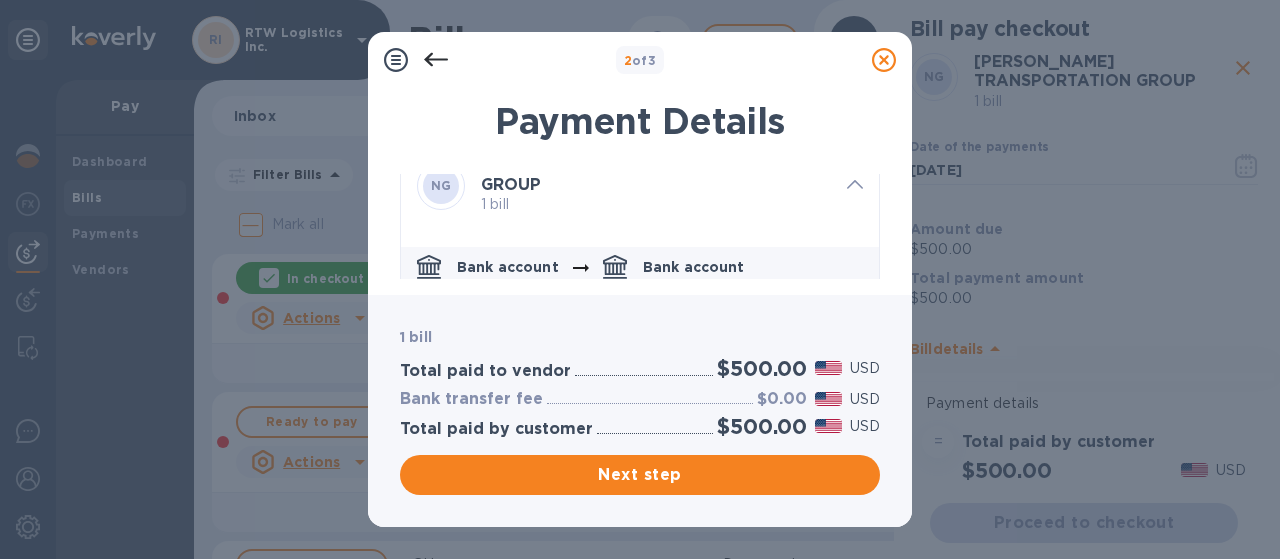 scroll, scrollTop: 0, scrollLeft: 0, axis: both 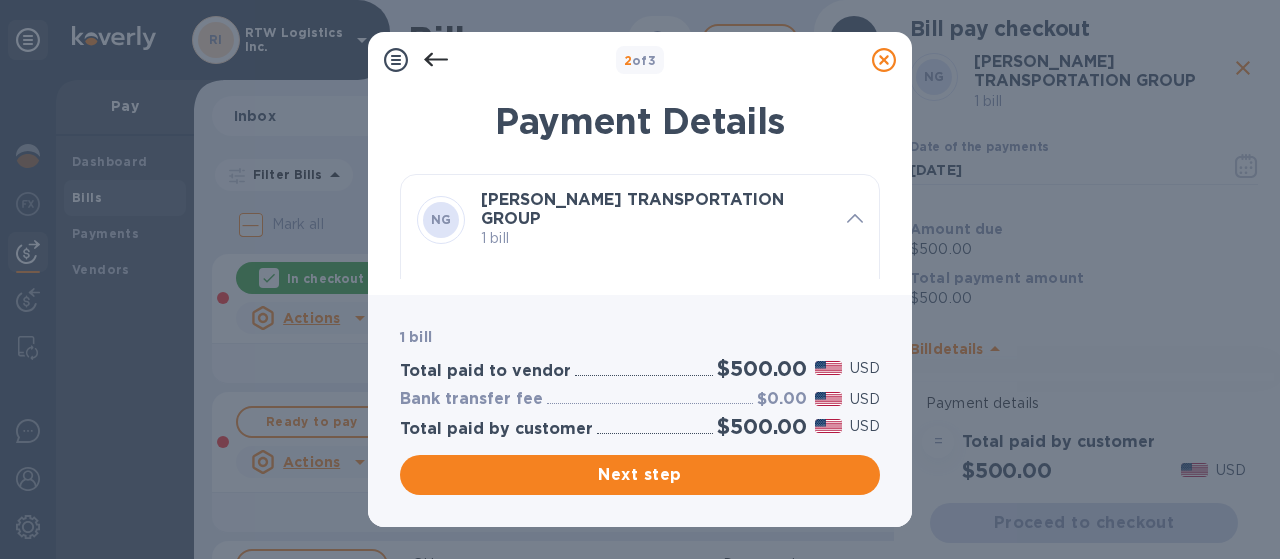 click at bounding box center [855, 220] 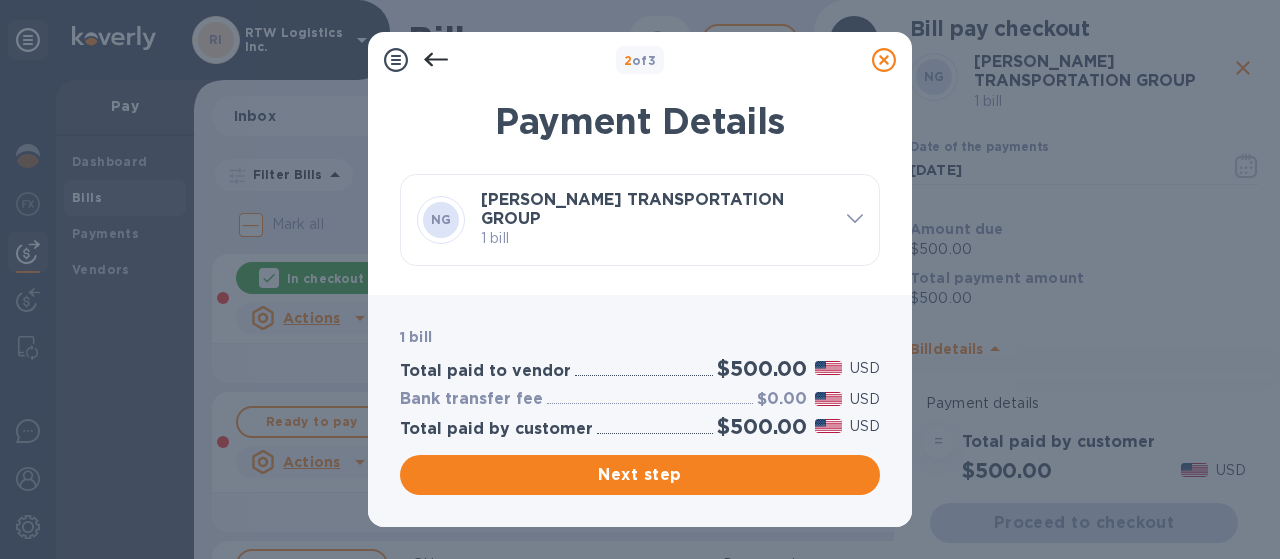 click on "NOLAN TRANSPORTATION GROUP   1 bill" at bounding box center [656, 220] 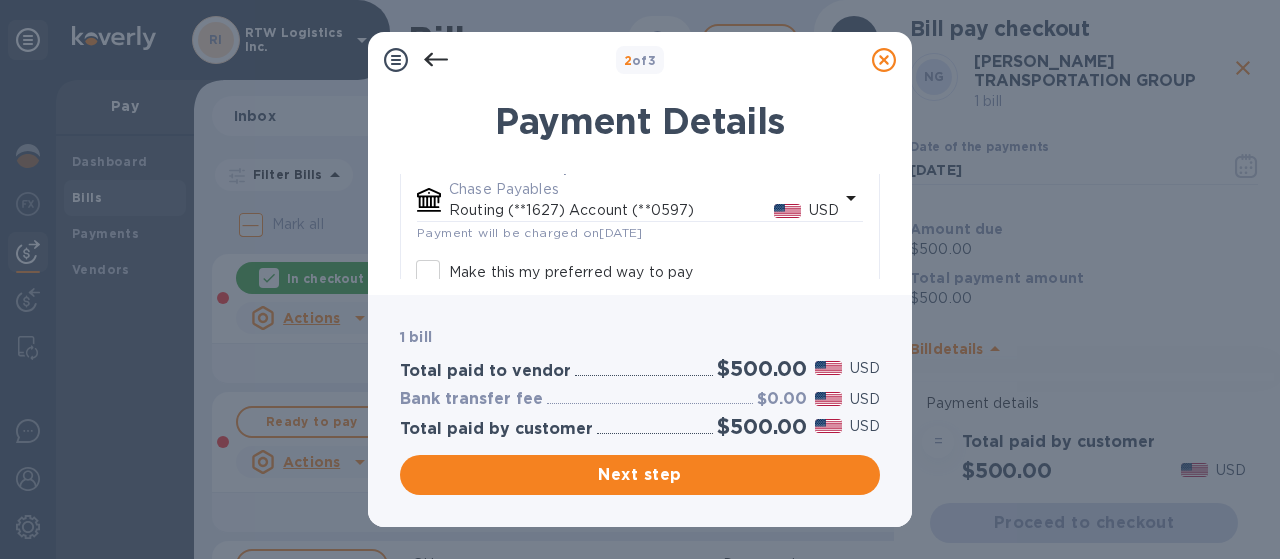 scroll, scrollTop: 279, scrollLeft: 0, axis: vertical 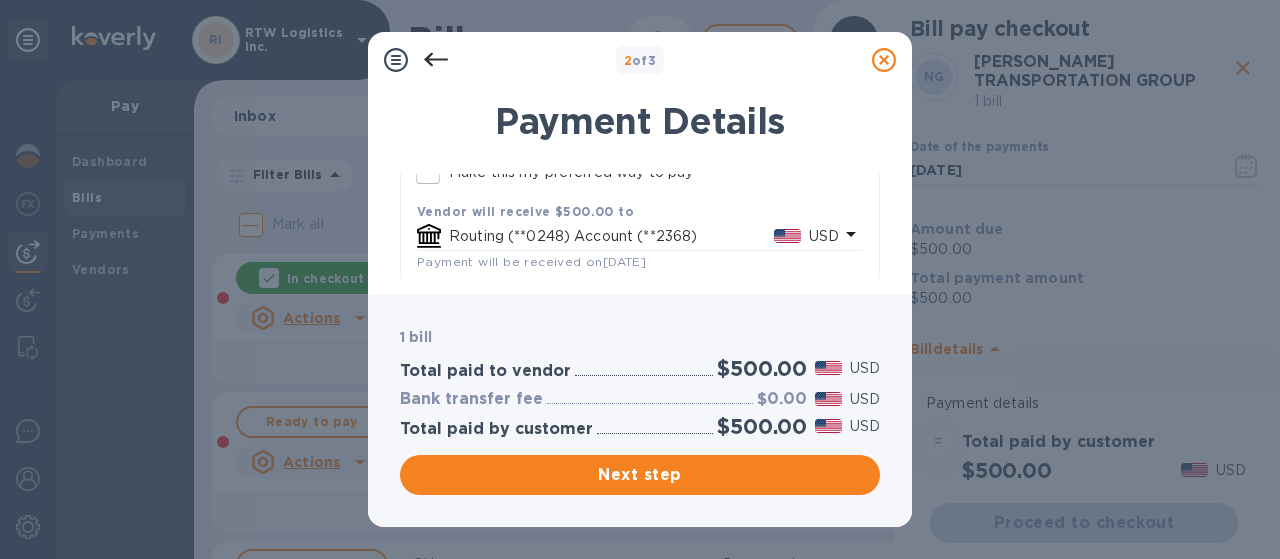 click 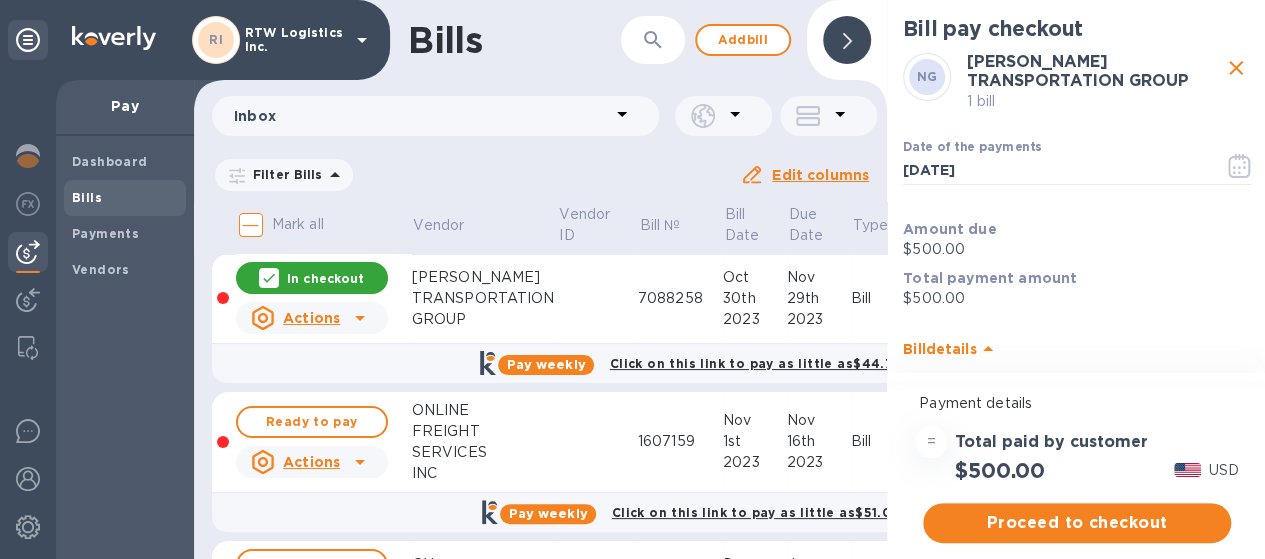 click 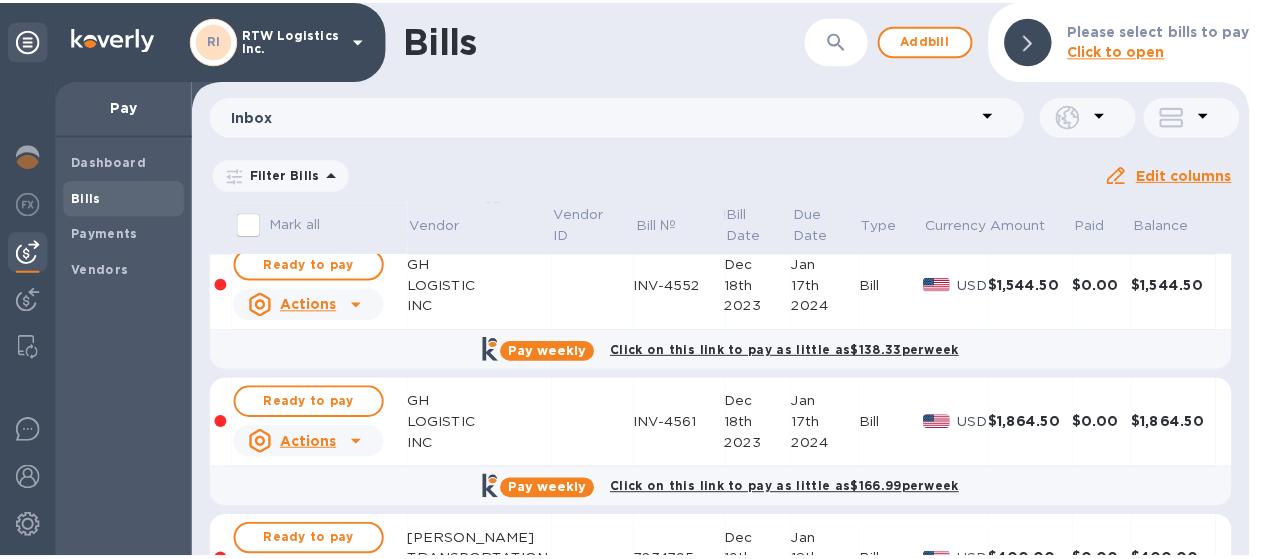 scroll, scrollTop: 400, scrollLeft: 0, axis: vertical 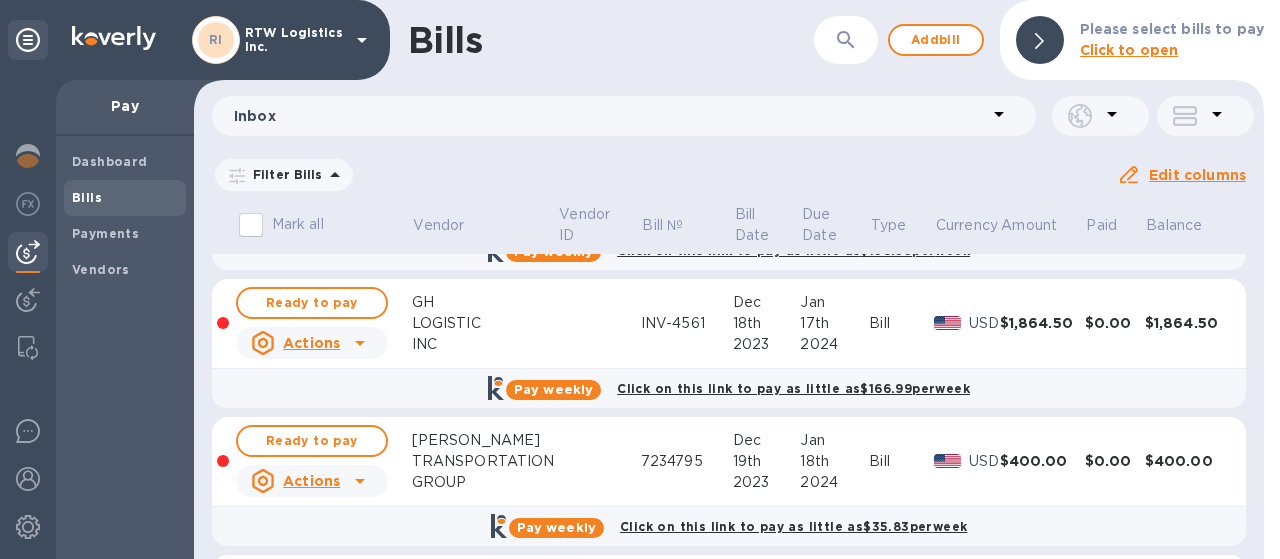 click 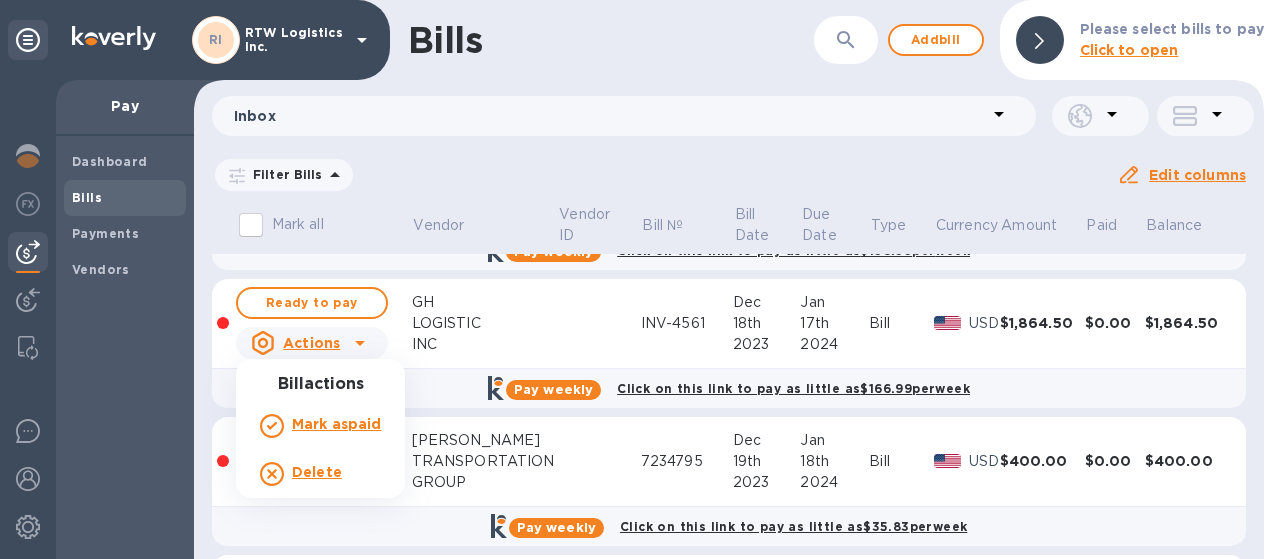 click at bounding box center (640, 279) 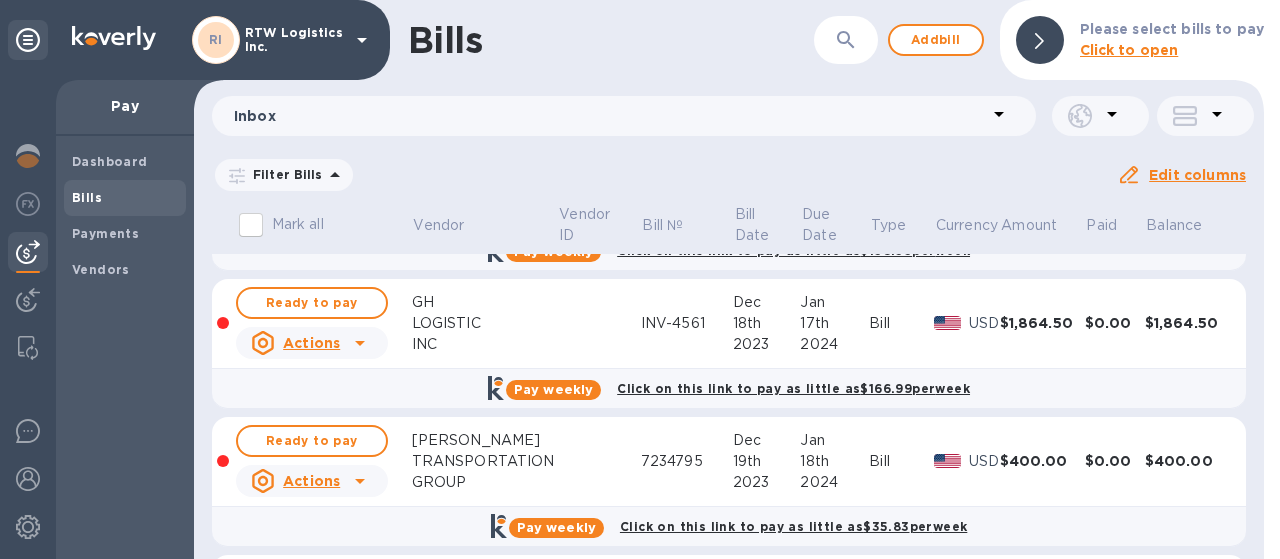 click on "Click to open" at bounding box center (1129, 50) 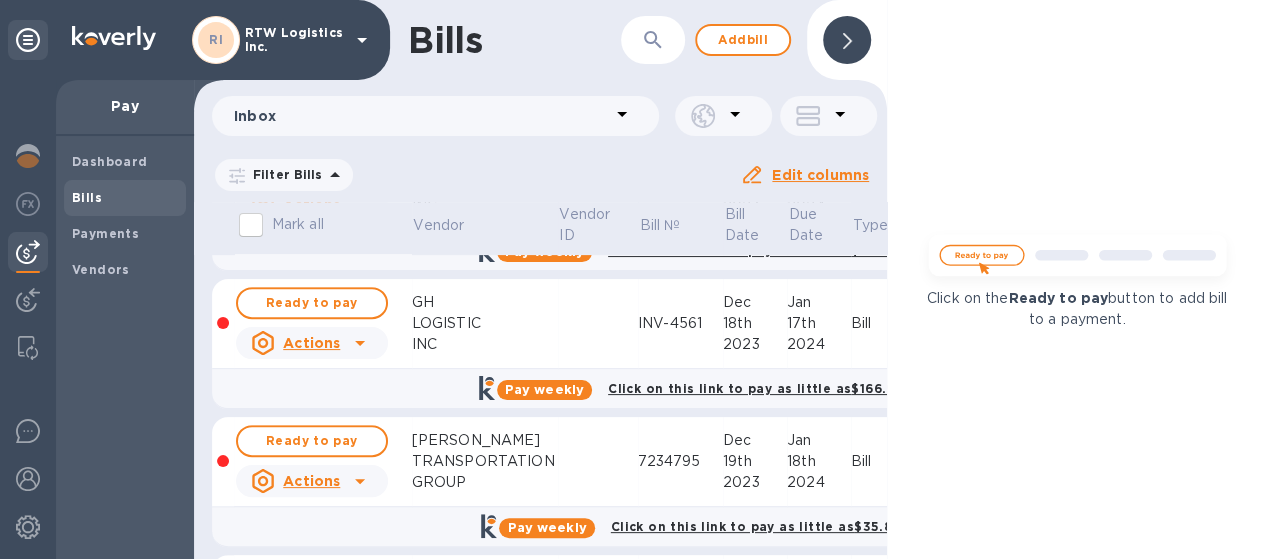 click 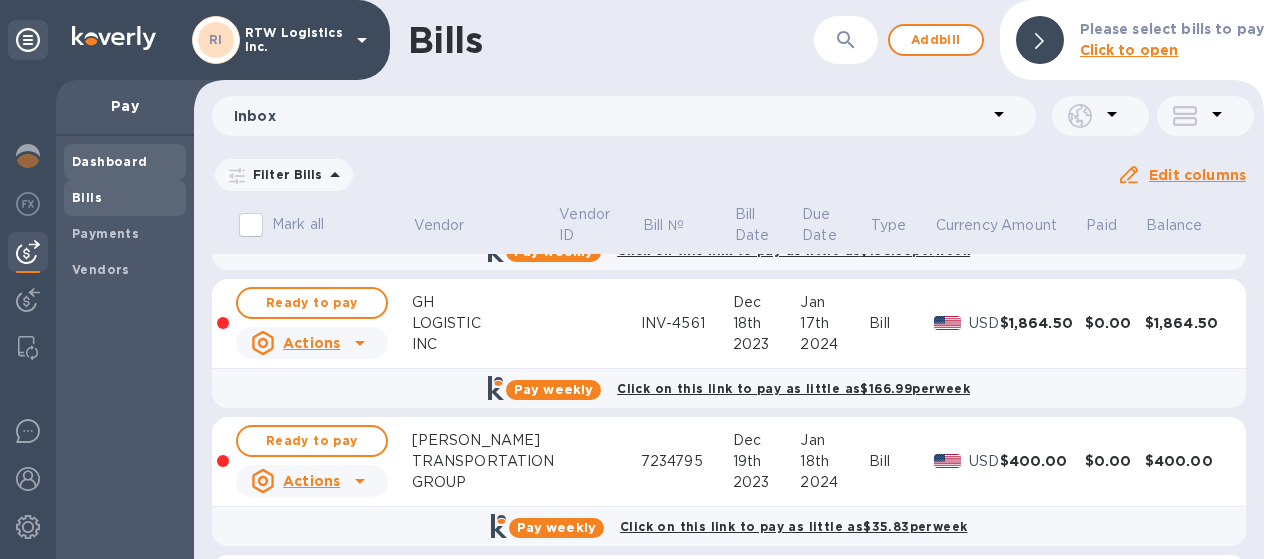 click on "Dashboard" at bounding box center [110, 162] 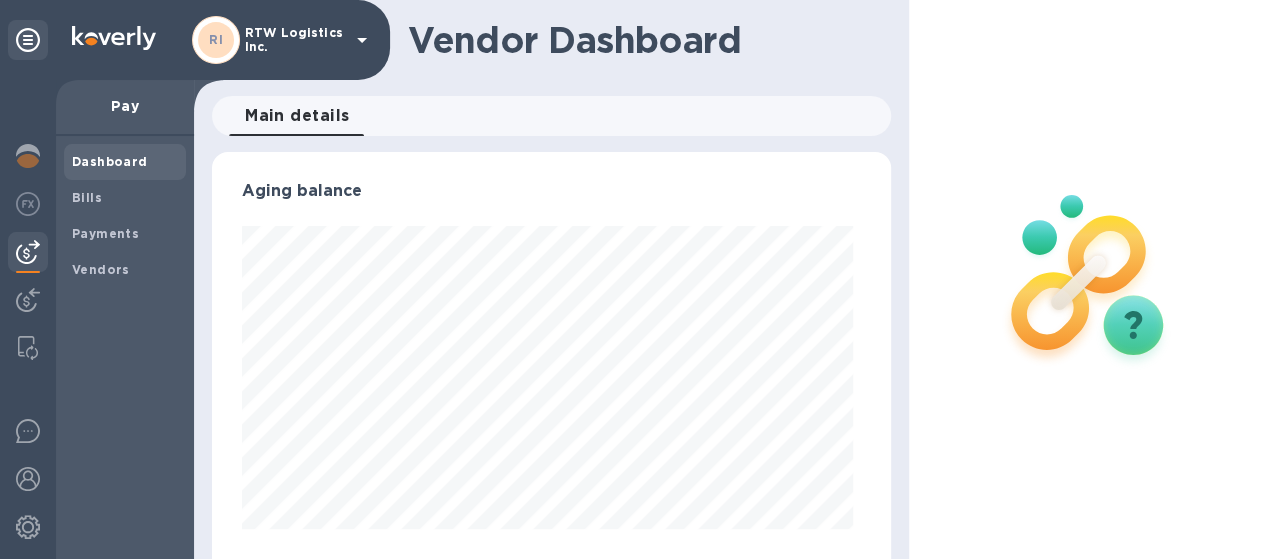 scroll, scrollTop: 999568, scrollLeft: 999328, axis: both 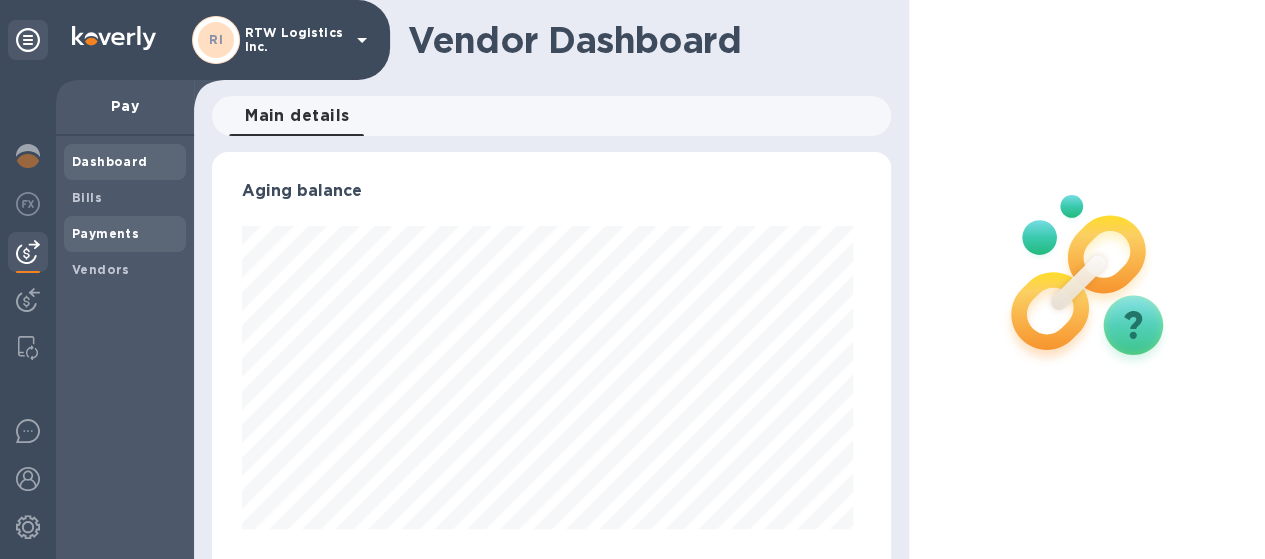 click on "Payments" at bounding box center [105, 233] 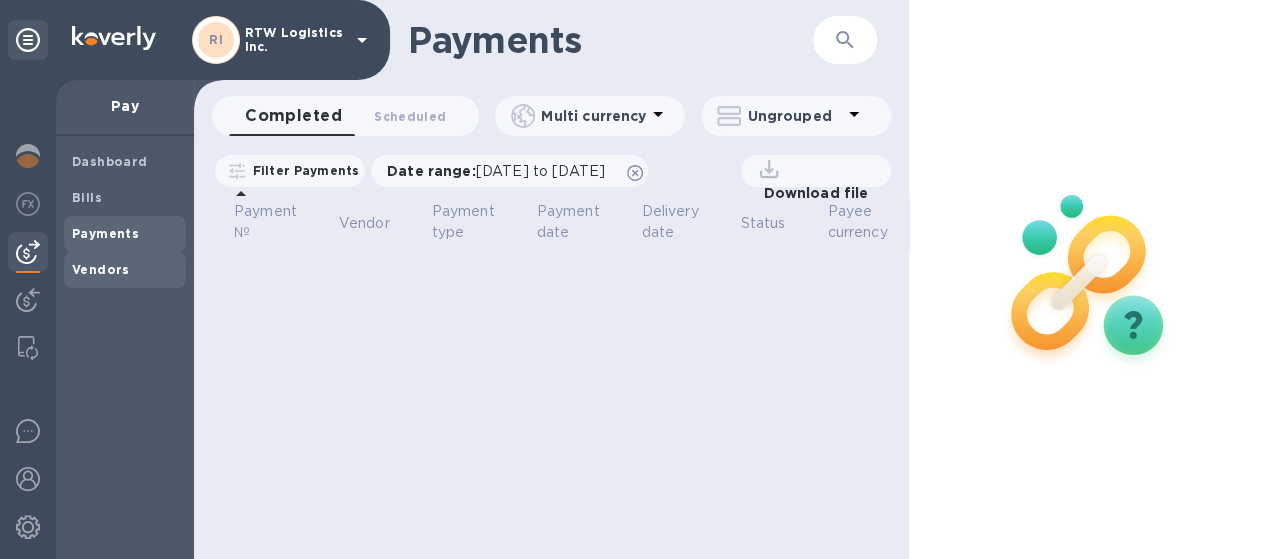click on "Vendors" at bounding box center [101, 269] 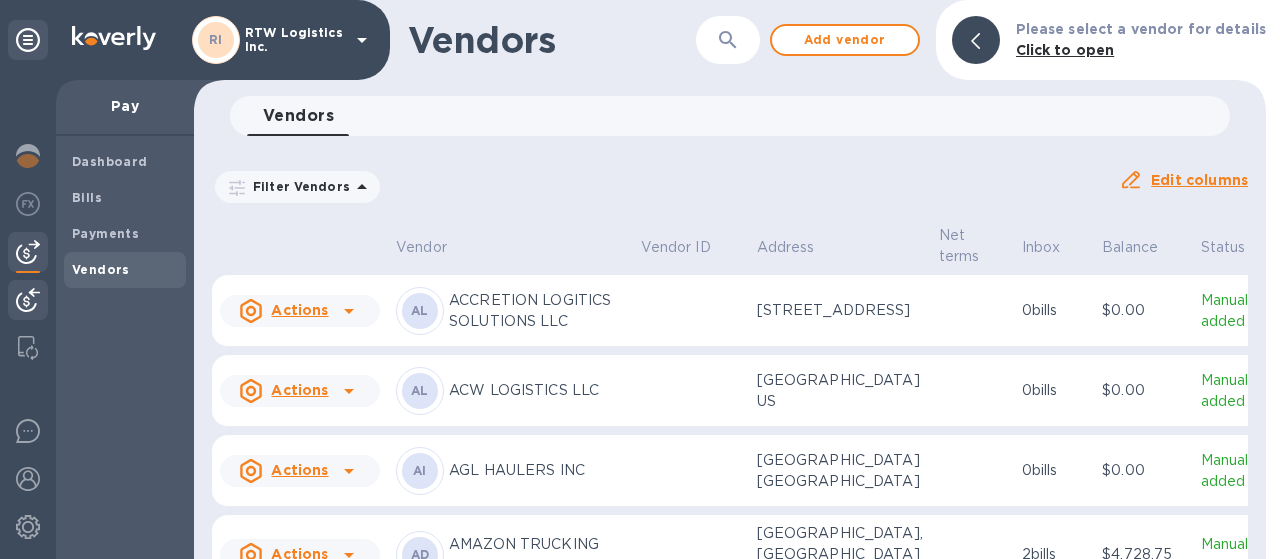 click at bounding box center (28, 300) 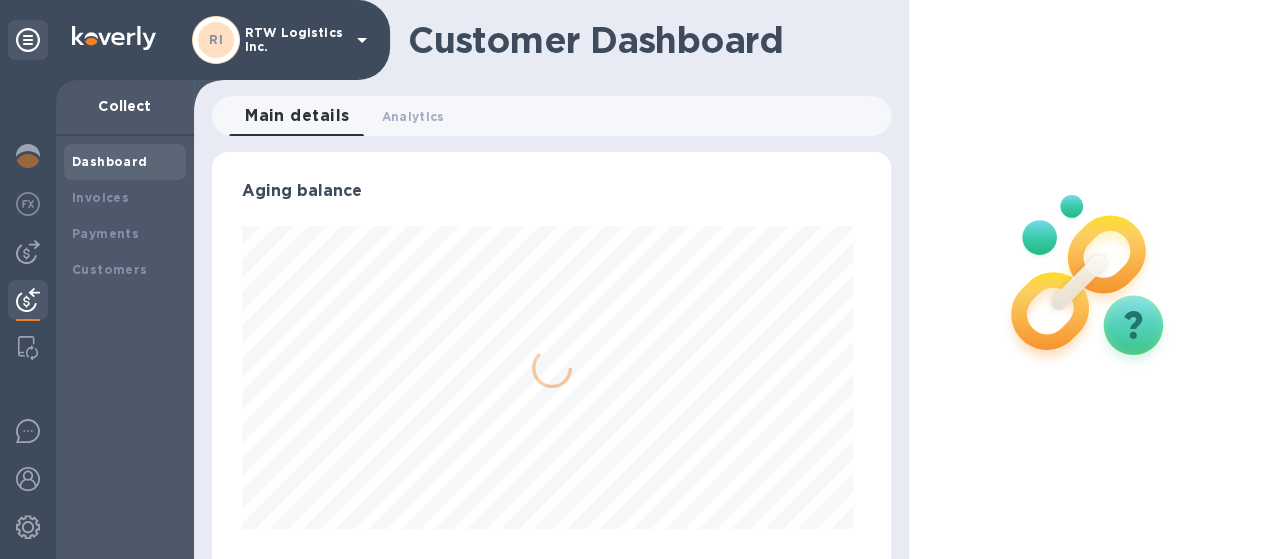 scroll, scrollTop: 999568, scrollLeft: 999328, axis: both 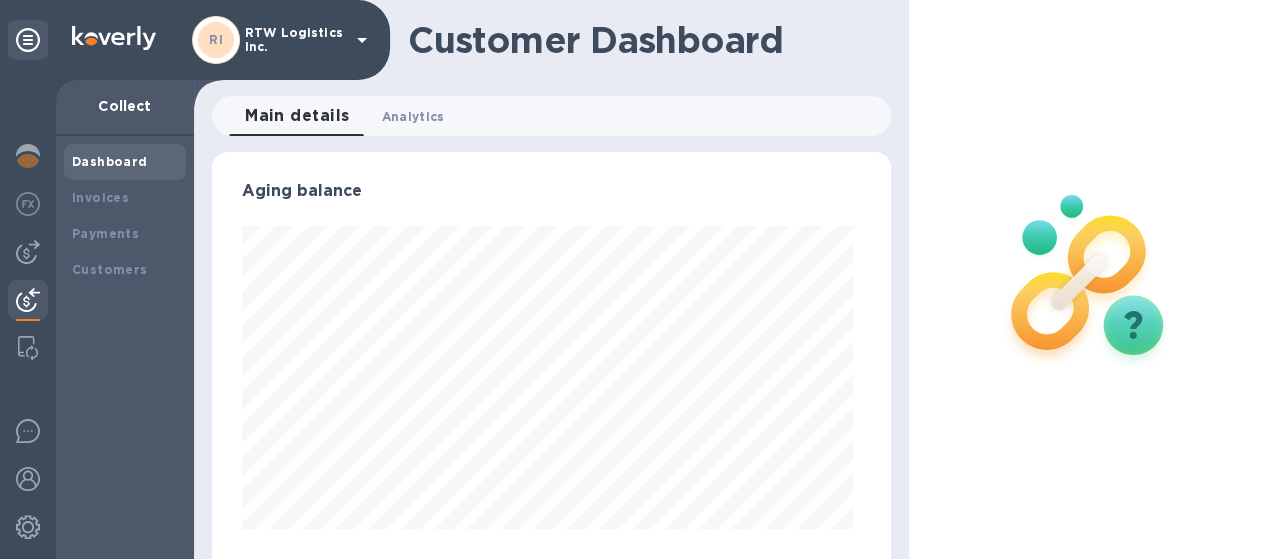 click on "Analytics 0" at bounding box center (413, 116) 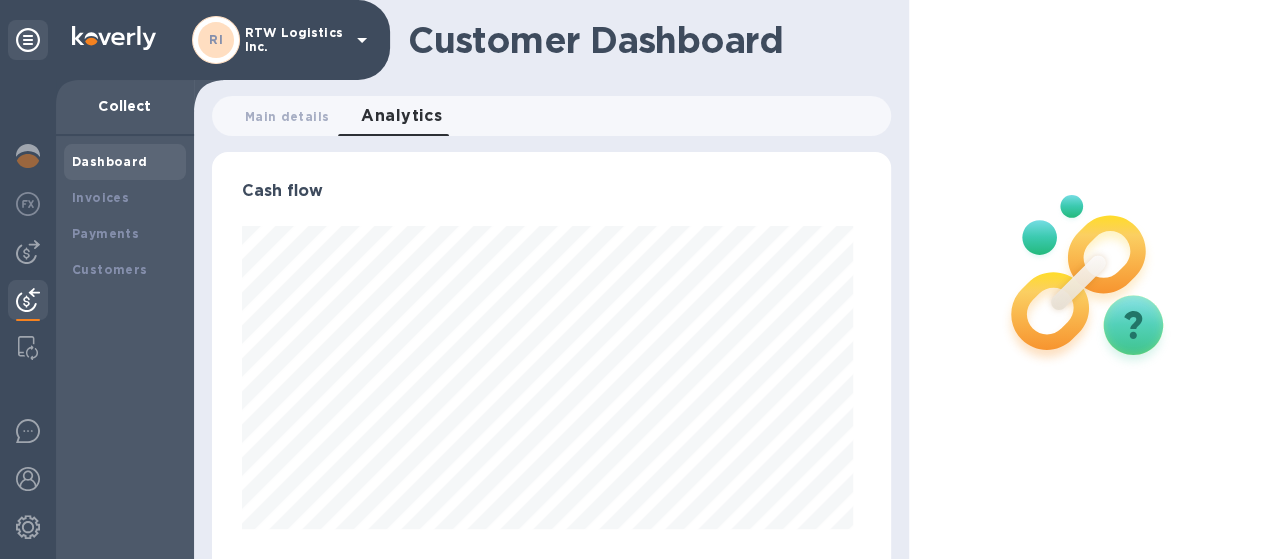 scroll, scrollTop: 999568, scrollLeft: 999328, axis: both 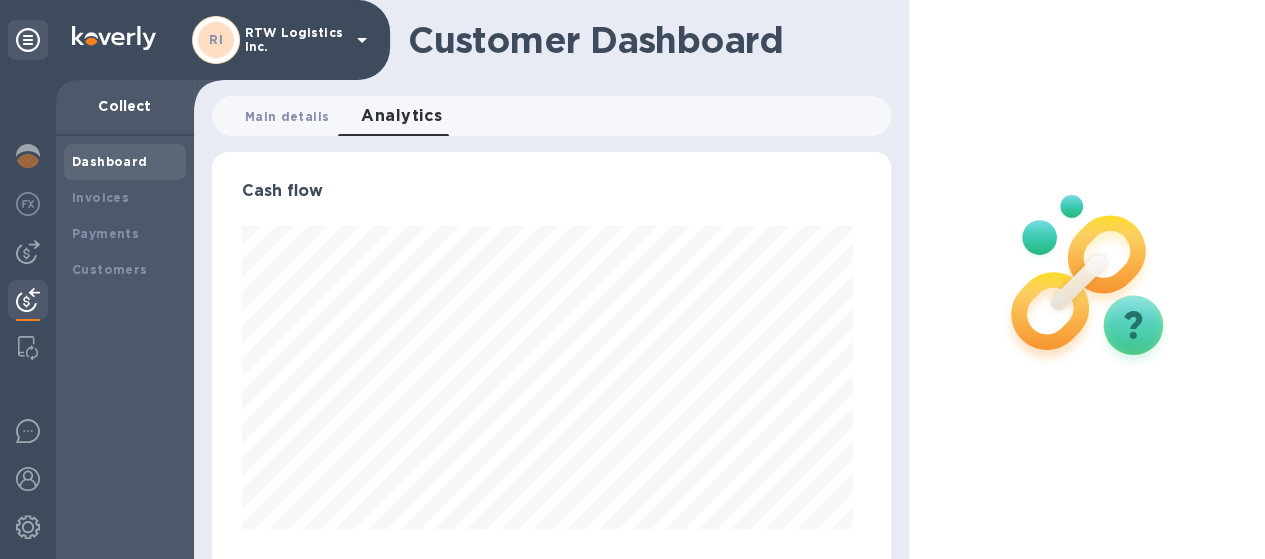 click on "Main details 0" at bounding box center (287, 116) 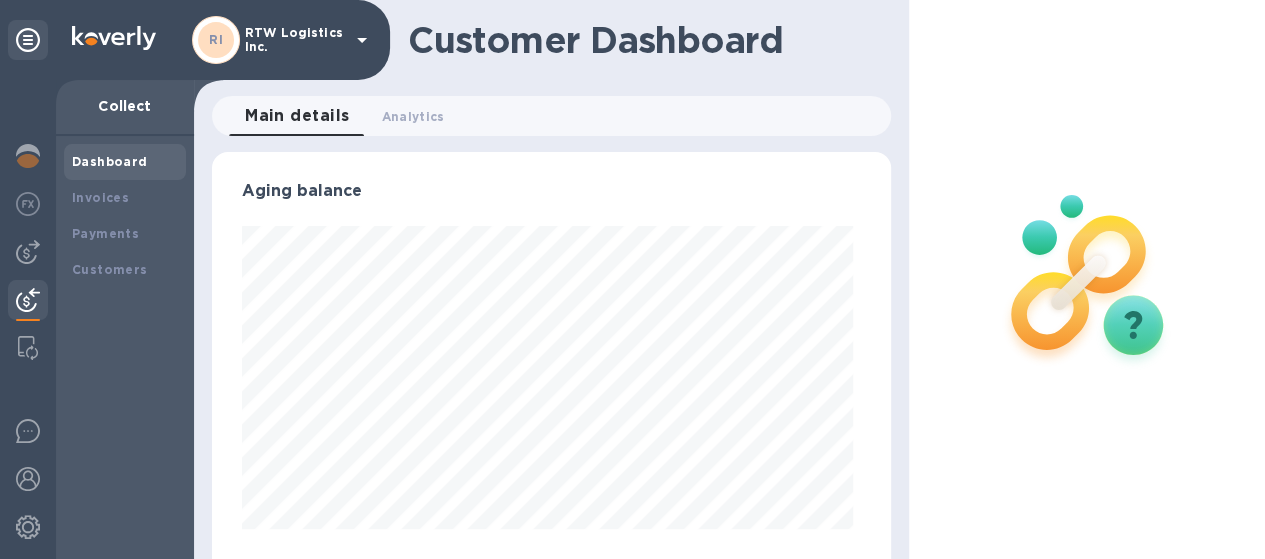 scroll, scrollTop: 999568, scrollLeft: 999328, axis: both 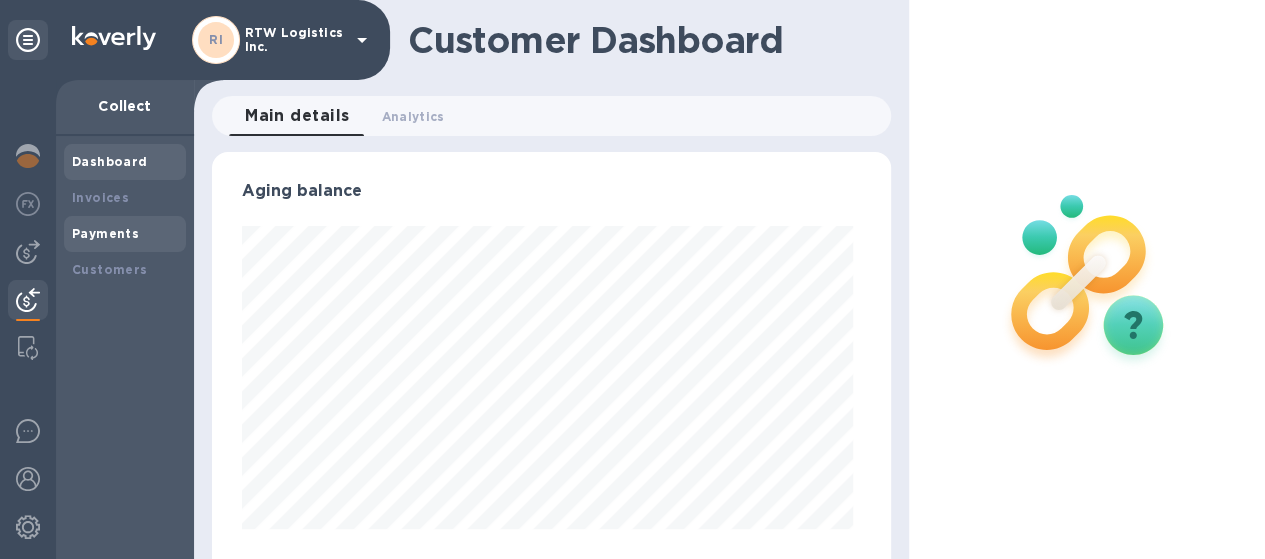 click on "Payments" at bounding box center (125, 234) 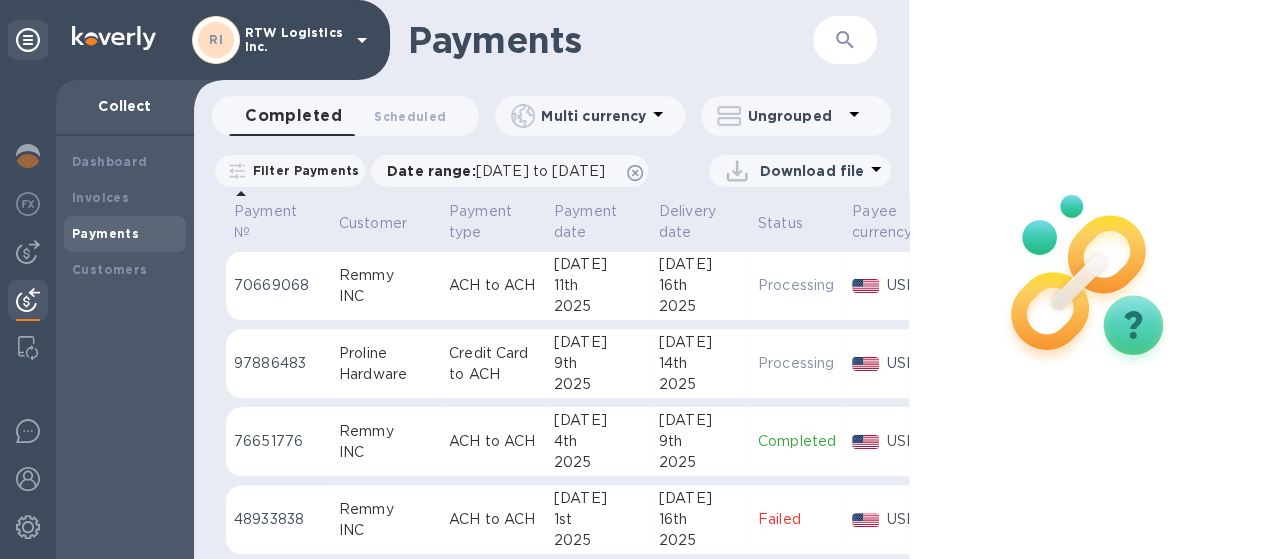 click on "16th" at bounding box center [700, 285] 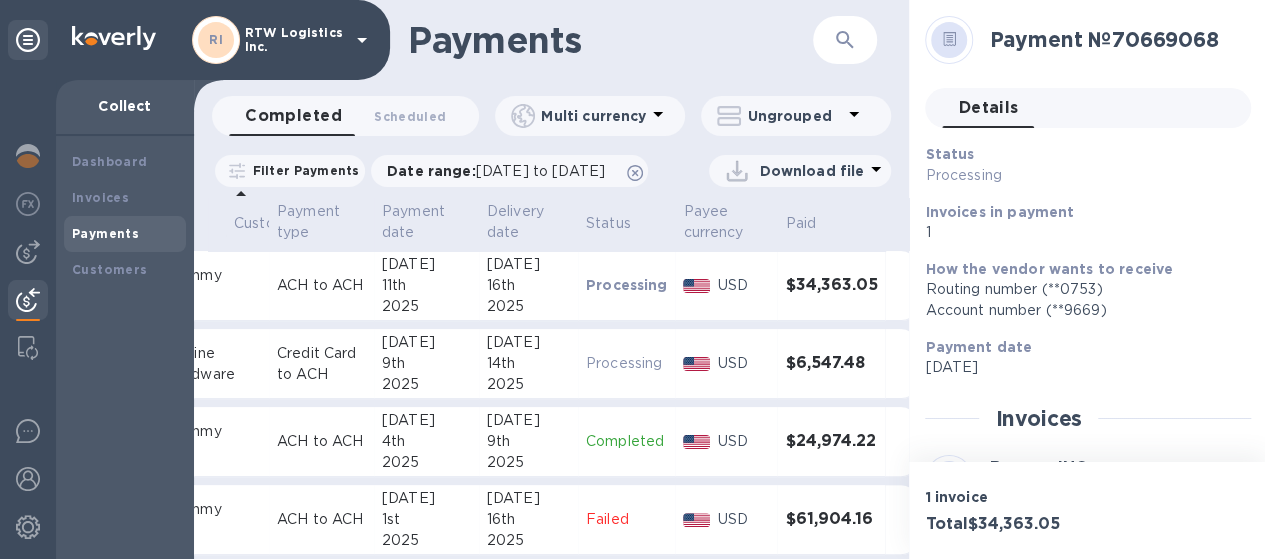scroll, scrollTop: 0, scrollLeft: 185, axis: horizontal 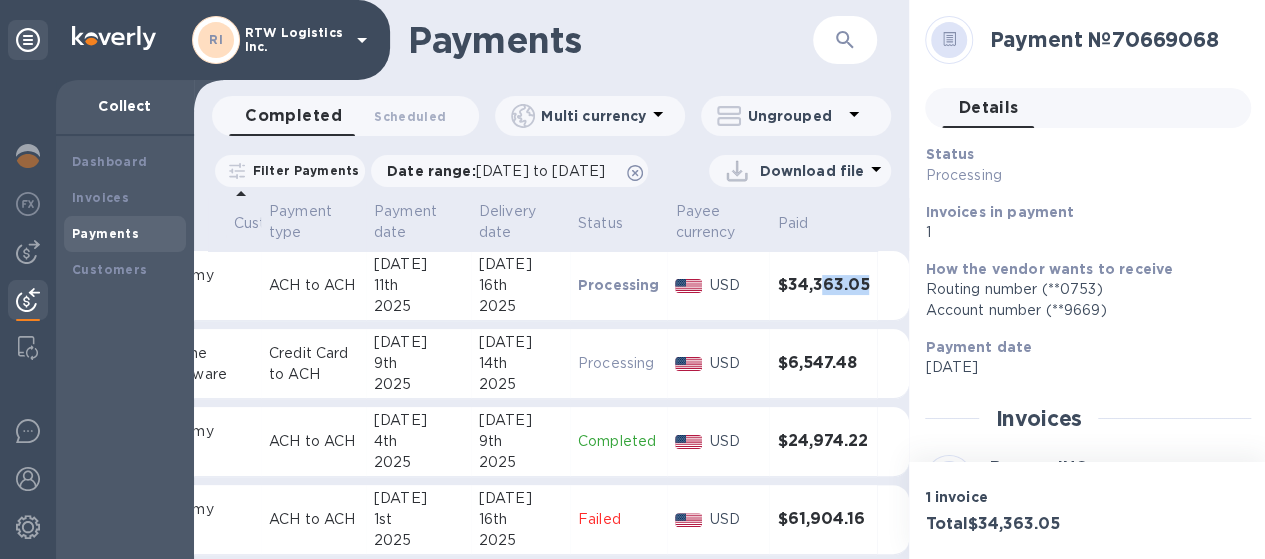 drag, startPoint x: 872, startPoint y: 318, endPoint x: 815, endPoint y: 318, distance: 57 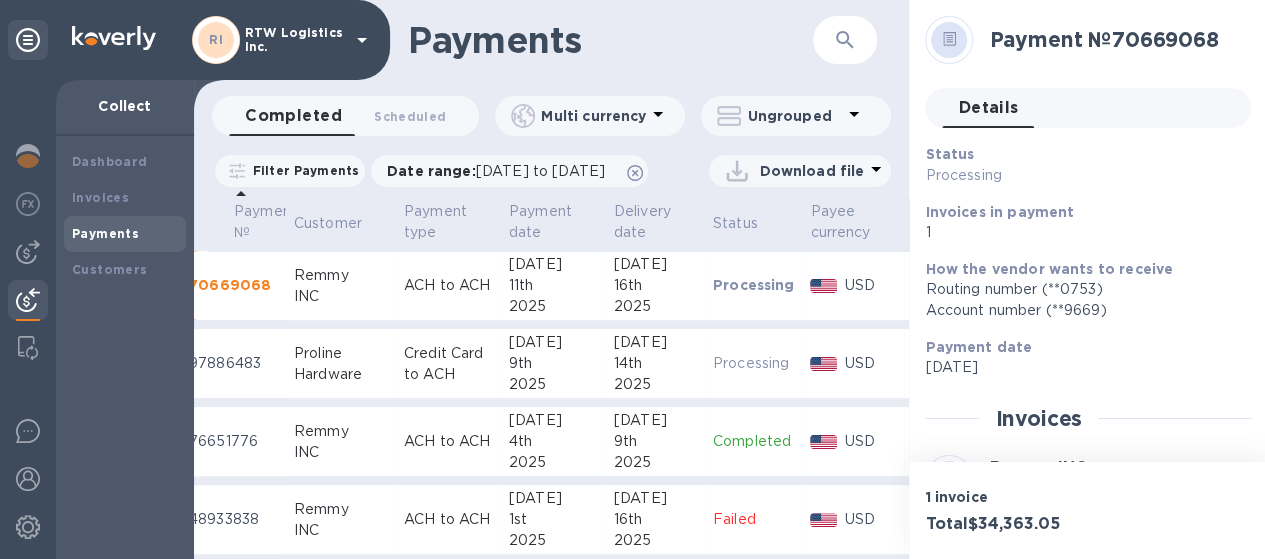 scroll, scrollTop: 0, scrollLeft: 0, axis: both 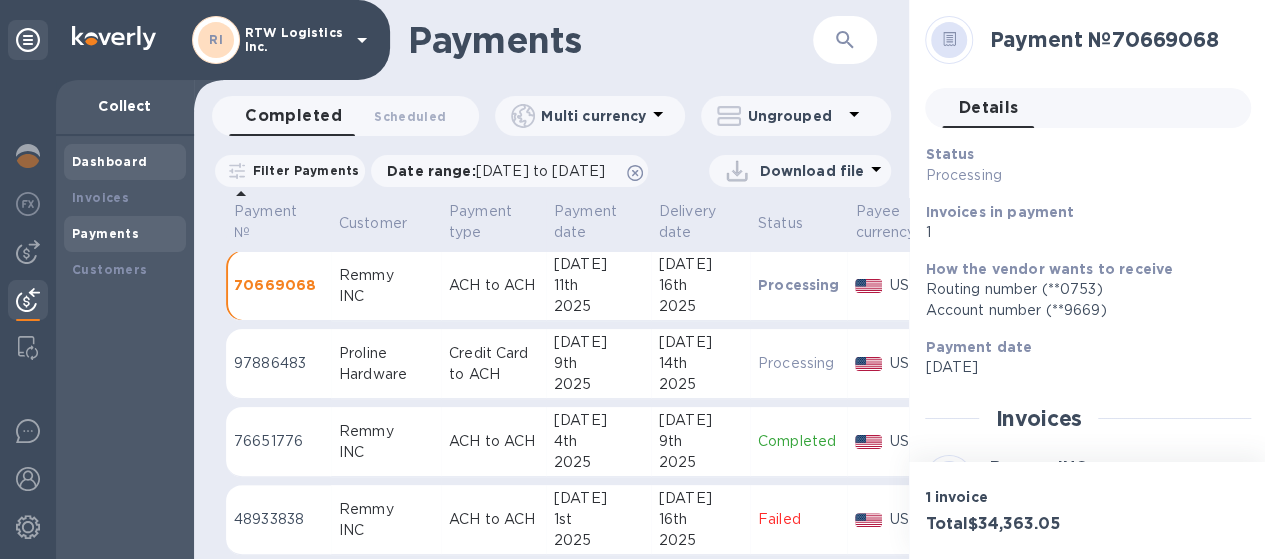 click on "Dashboard" at bounding box center [110, 161] 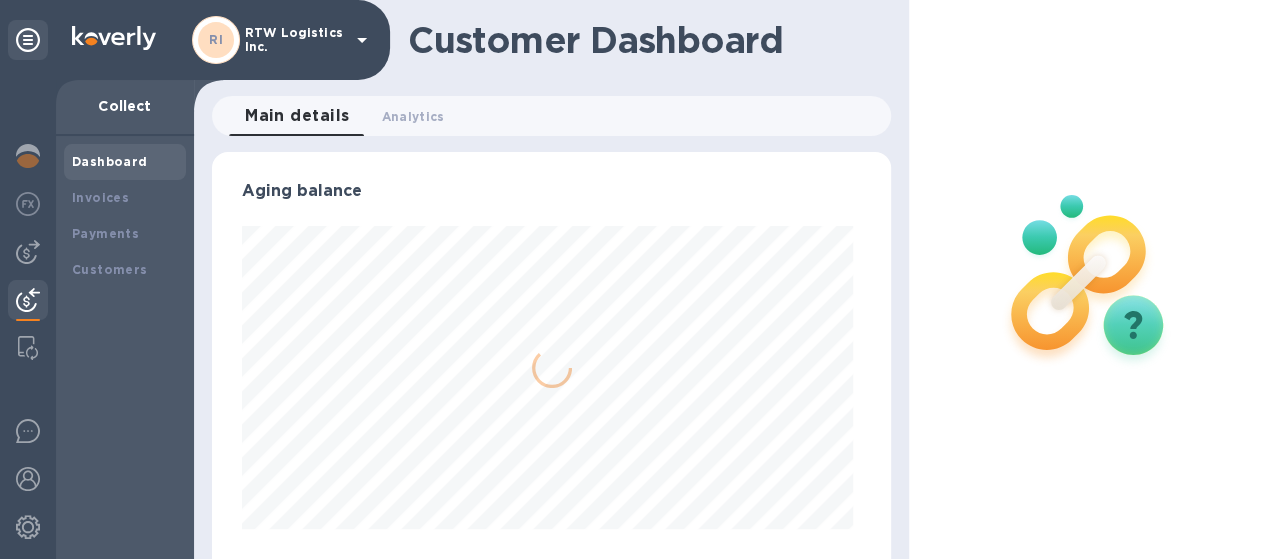 scroll, scrollTop: 999568, scrollLeft: 999328, axis: both 